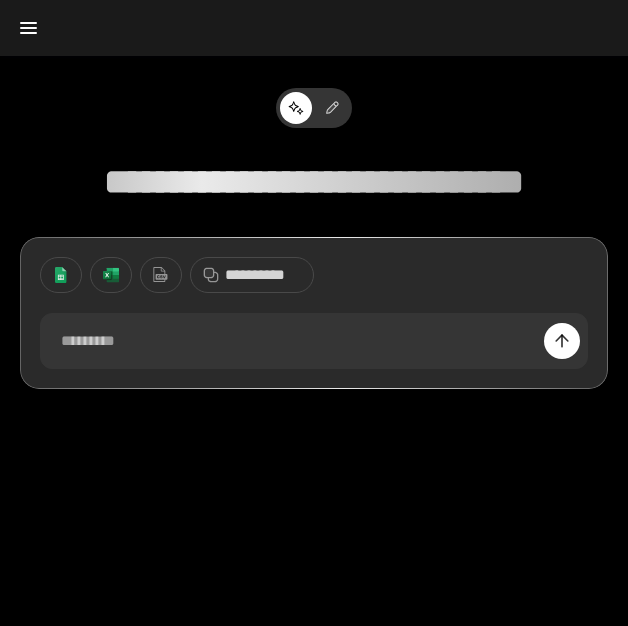 scroll, scrollTop: 0, scrollLeft: 0, axis: both 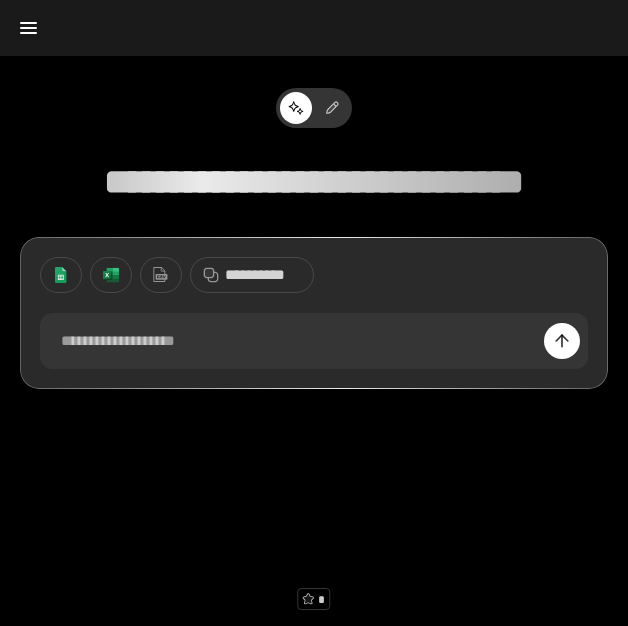 click at bounding box center [61, 275] 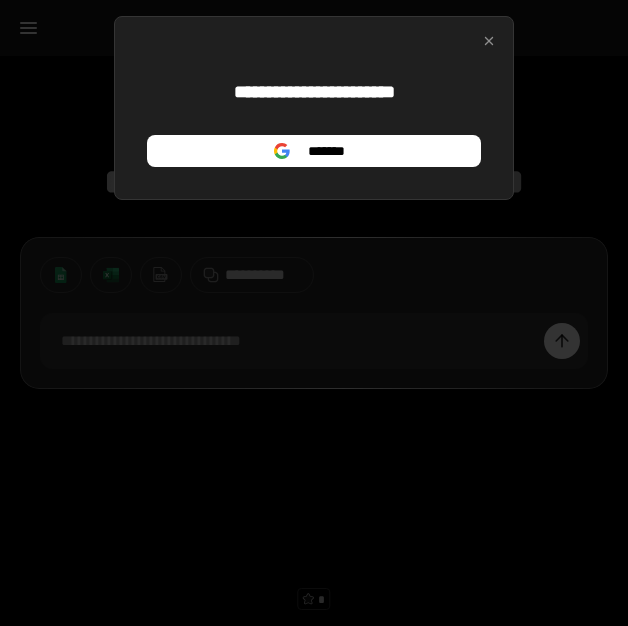 click at bounding box center [489, 41] 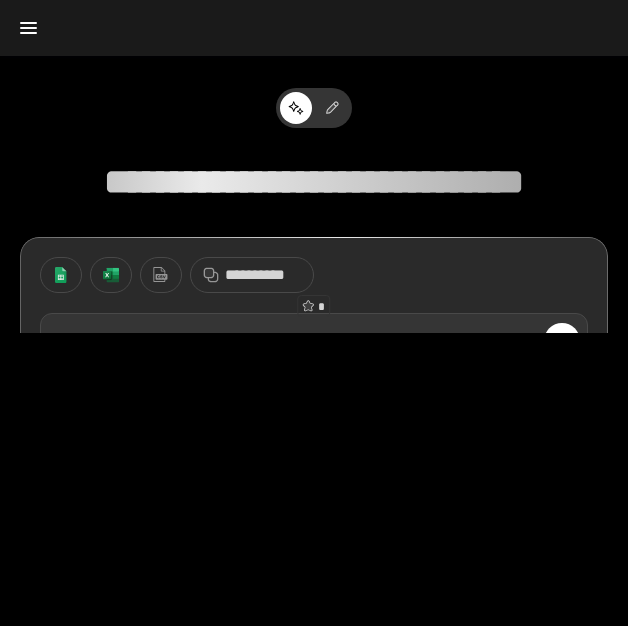 click at bounding box center [314, 341] 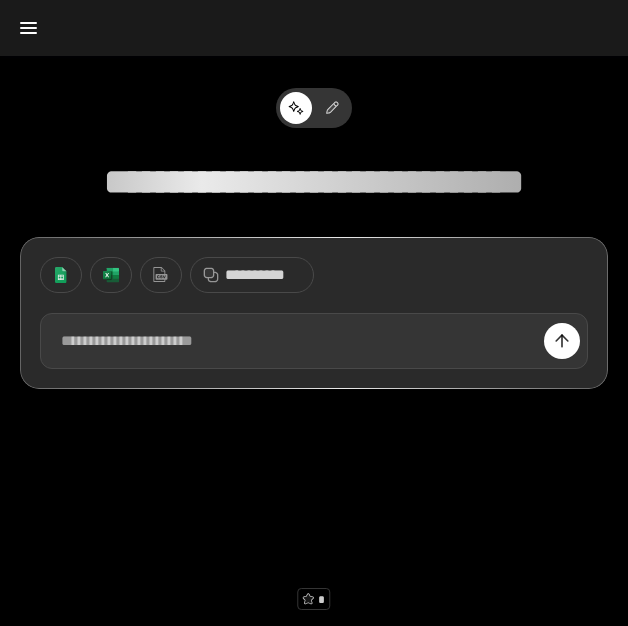 click at bounding box center [314, 341] 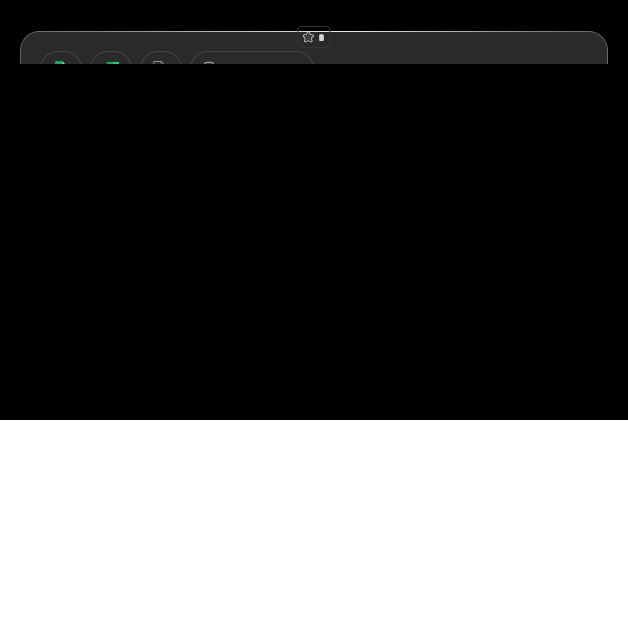 paste 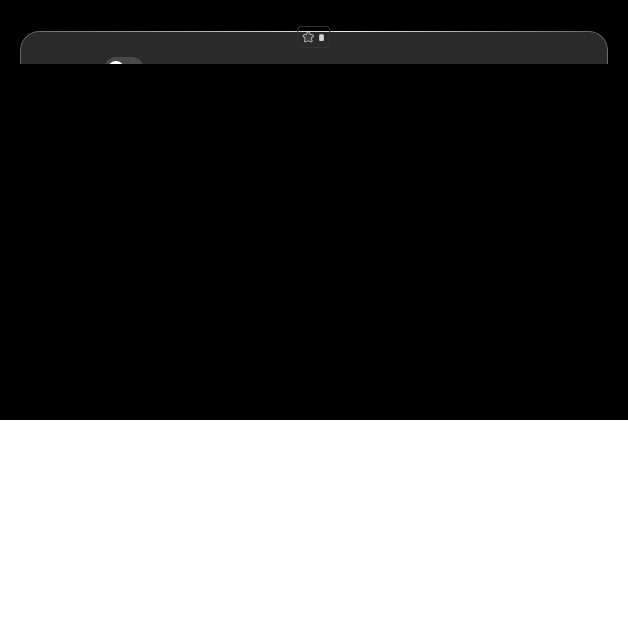type 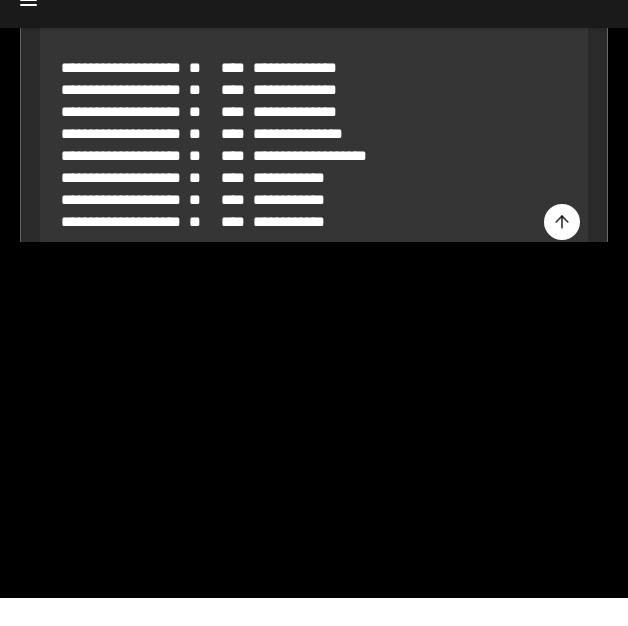 click at bounding box center [562, 250] 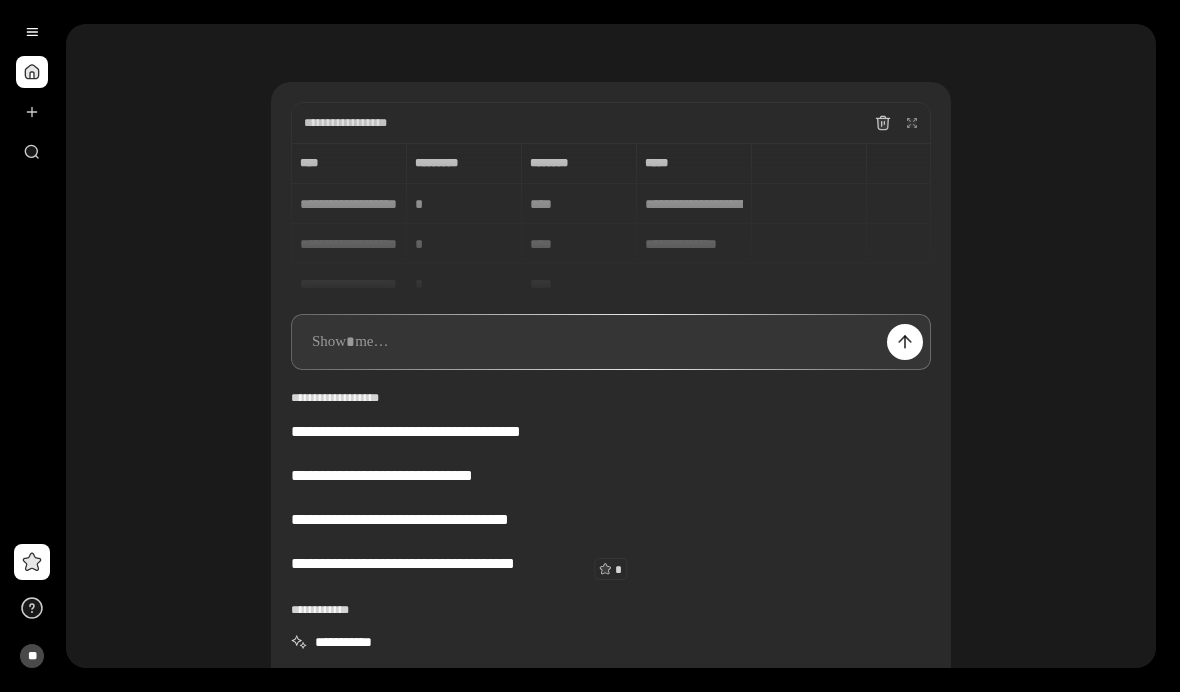 scroll, scrollTop: 71, scrollLeft: 0, axis: vertical 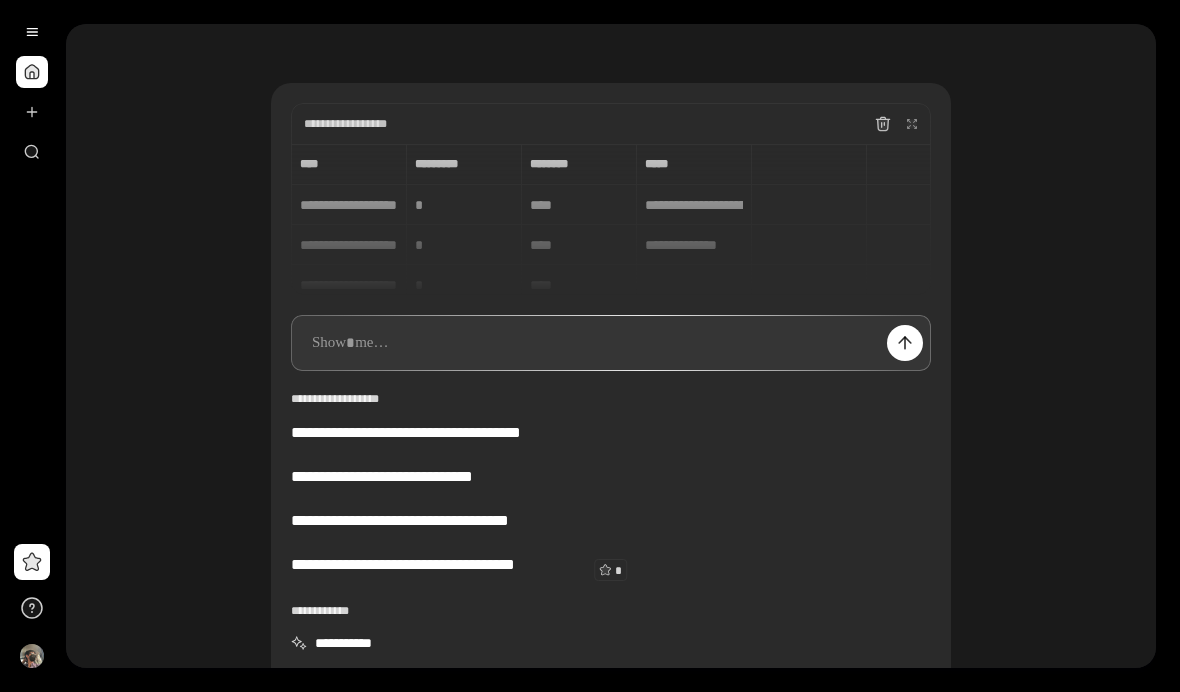 click on "[FIRST] [LAST] [EMAIL] [PHONE] [ADDRESS] [CITY] [STATE] [ZIP] [COUNTRY] [CREDIT_CARD] [EXPIRY] [CVV] [DOB] [AGE] [GENDER] [NATIONALITY] [PASSPORT] [DRIVER_LICENSE]" at bounding box center (611, 219) 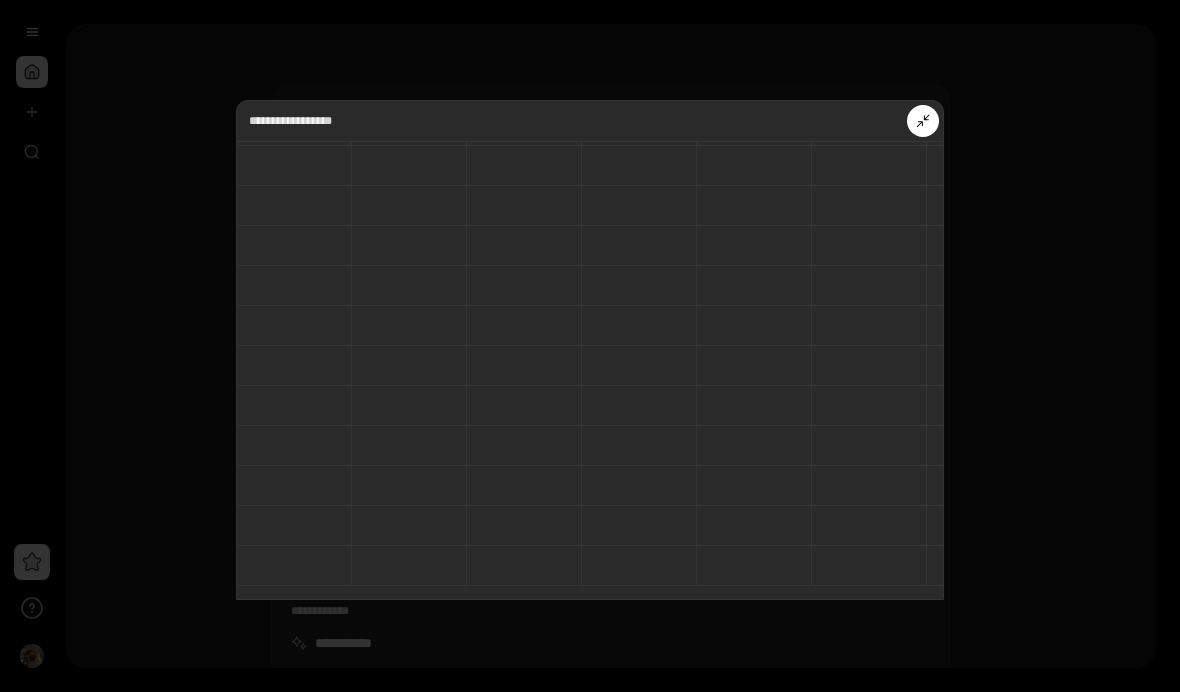 scroll, scrollTop: 890, scrollLeft: -1, axis: both 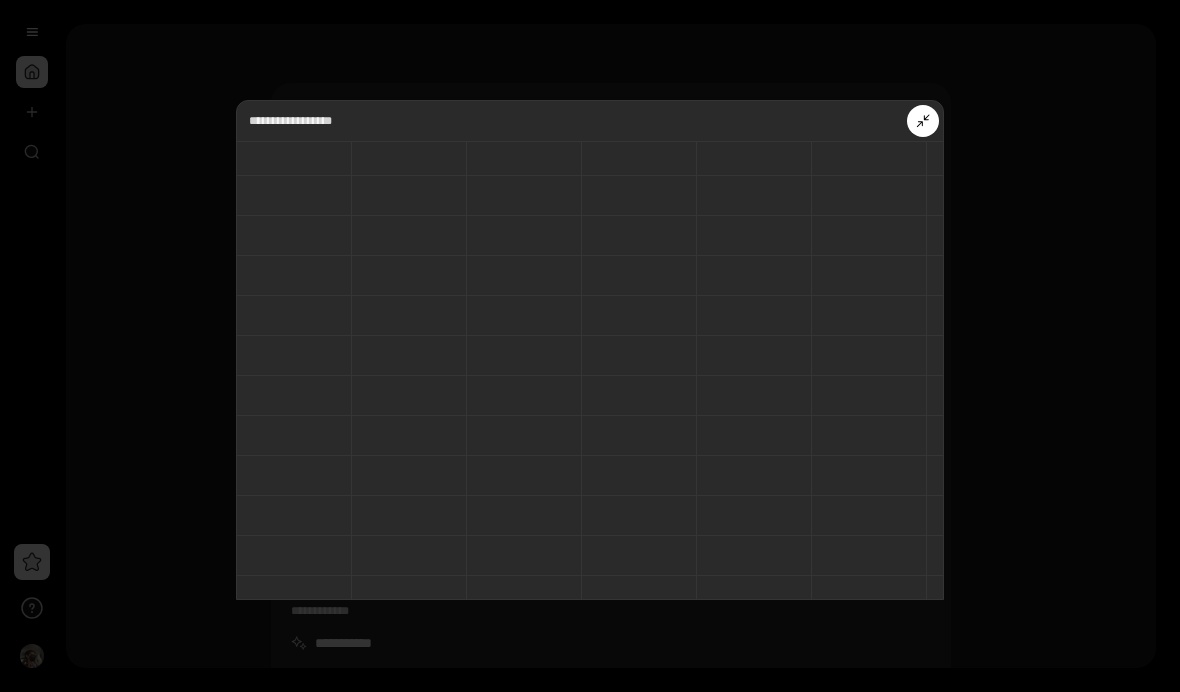 click at bounding box center (923, 121) 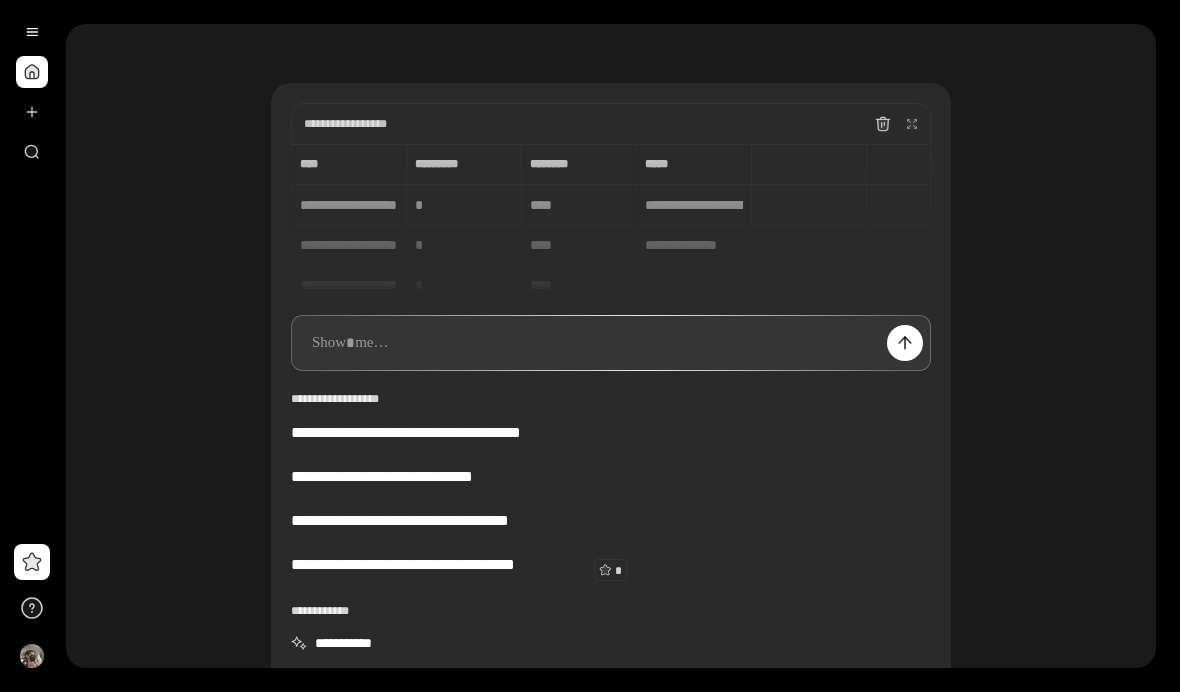 scroll, scrollTop: 982, scrollLeft: 0, axis: vertical 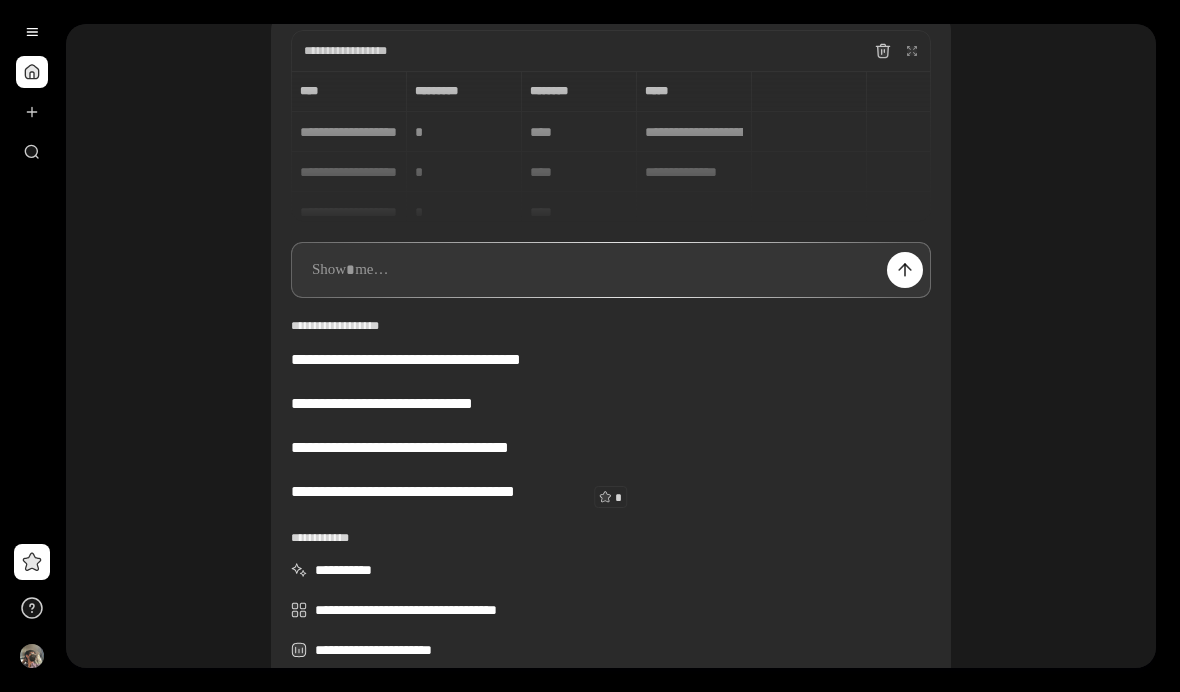 click at bounding box center (611, 270) 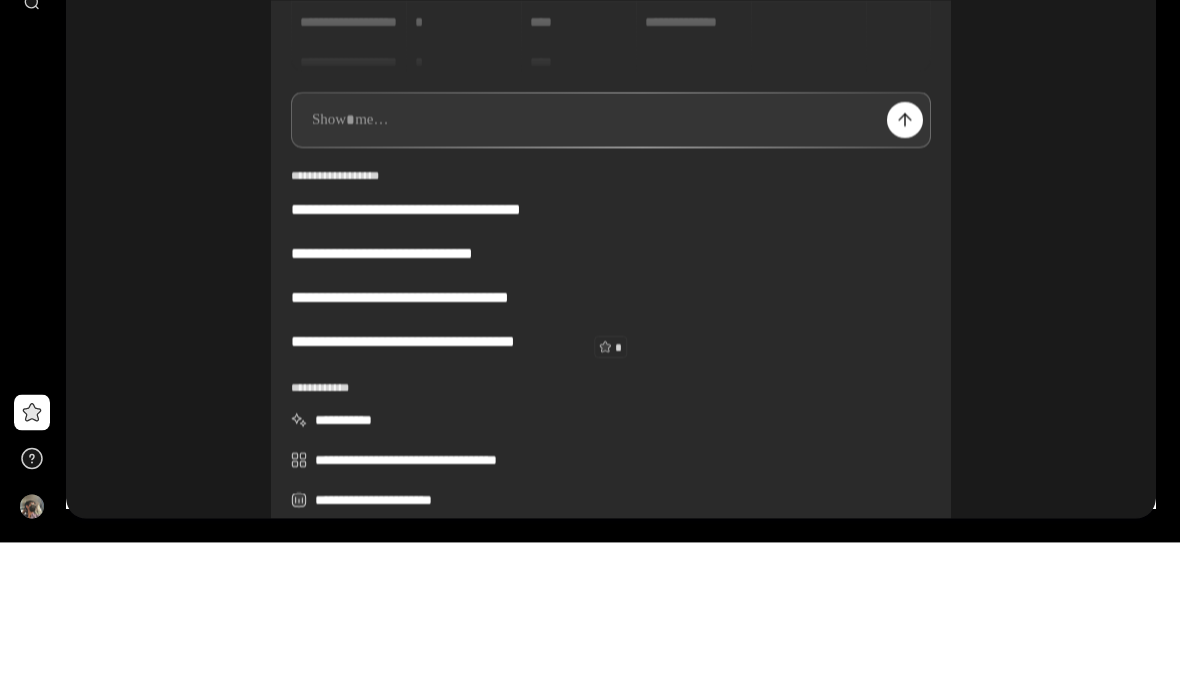 type 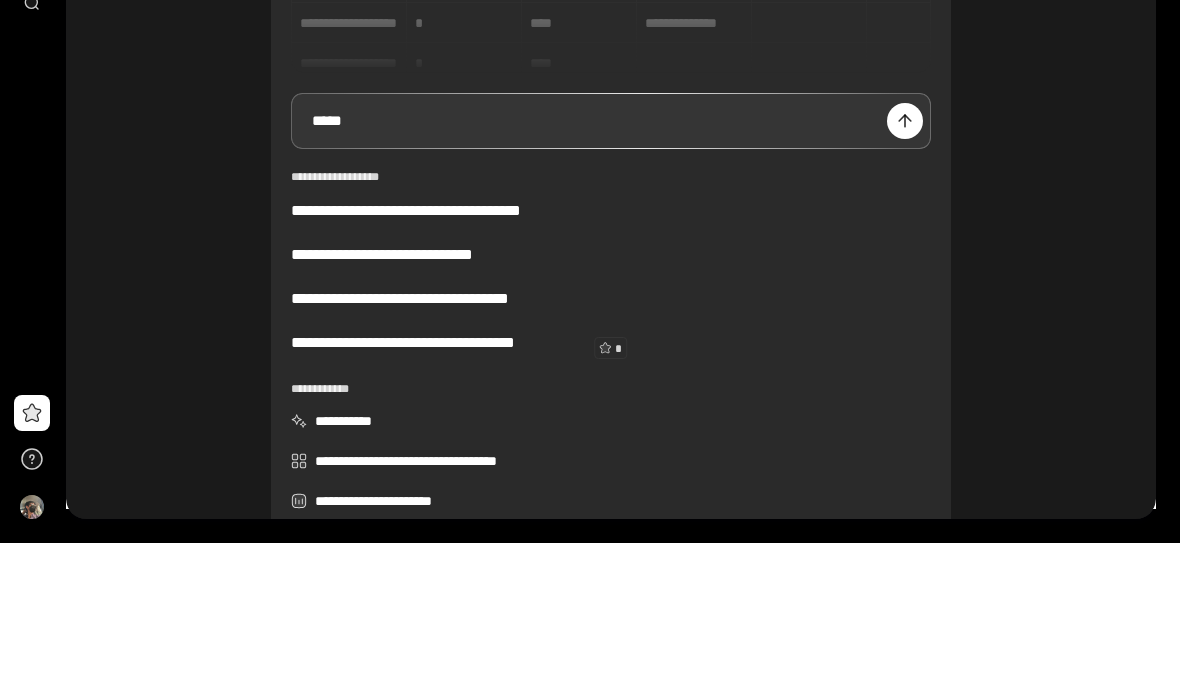 click at bounding box center (905, 270) 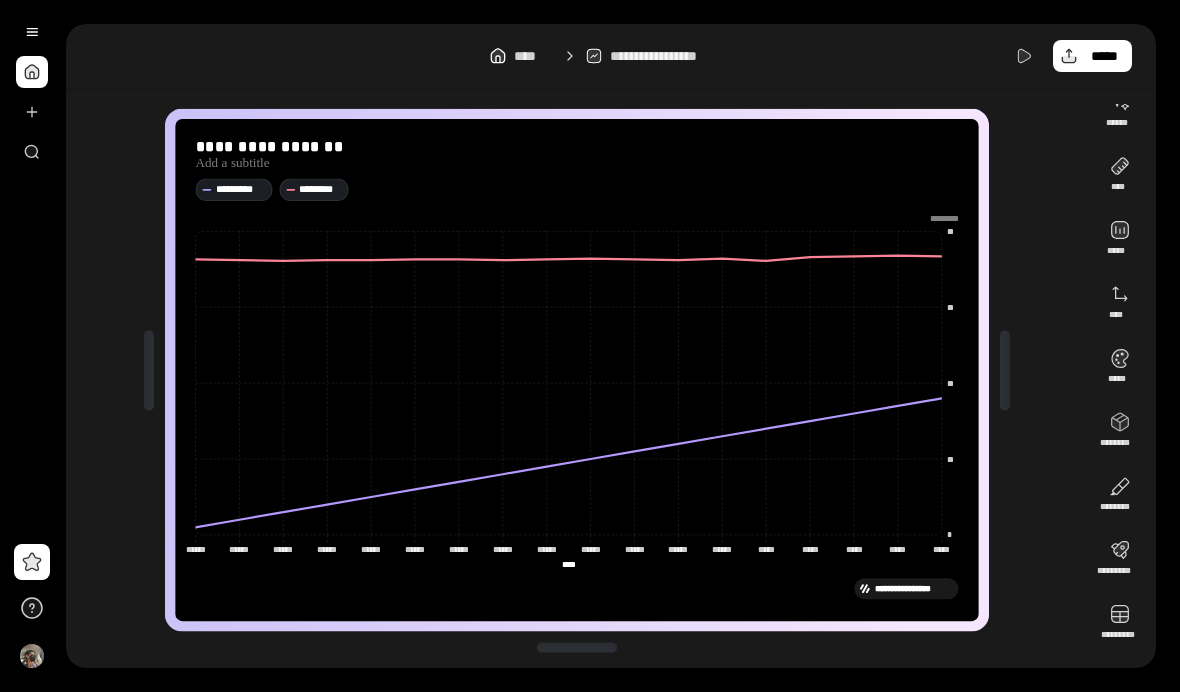 scroll, scrollTop: 26, scrollLeft: 0, axis: vertical 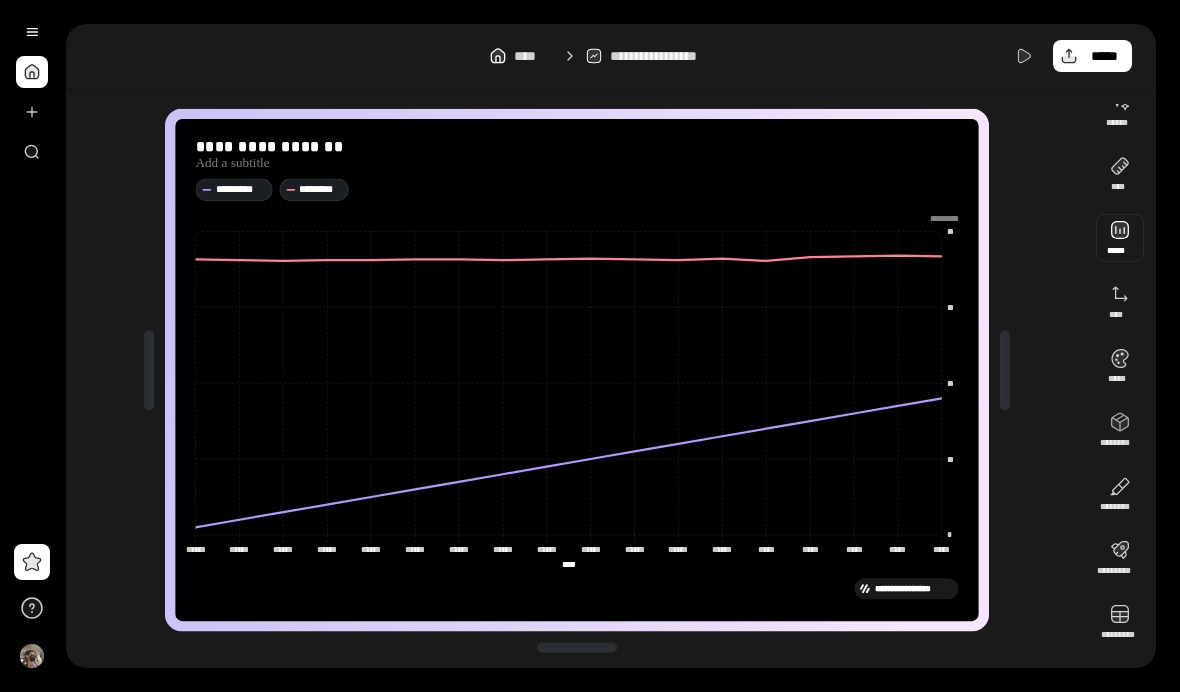 click at bounding box center [1120, 238] 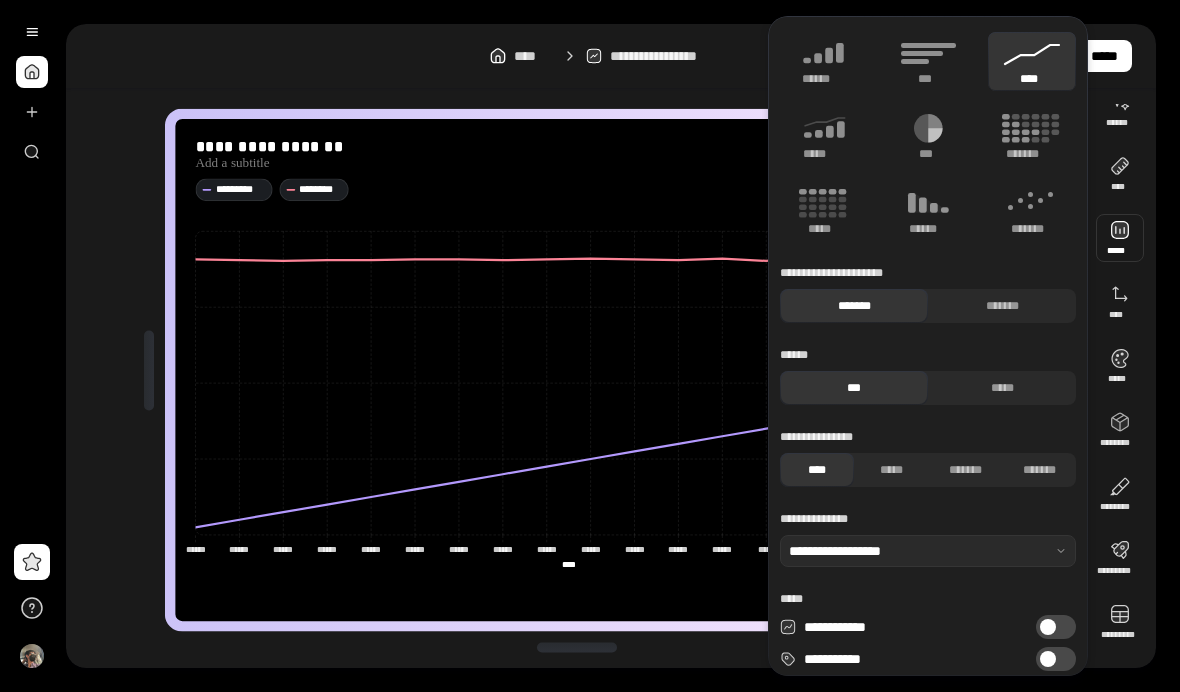 click 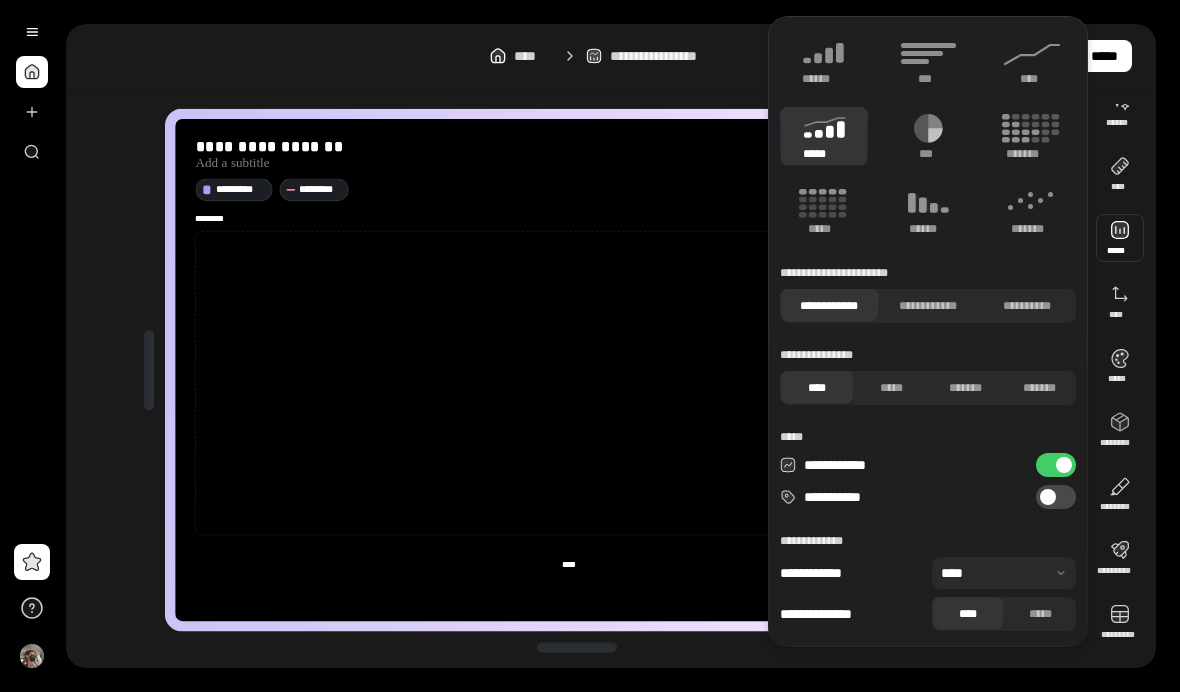 type on "********" 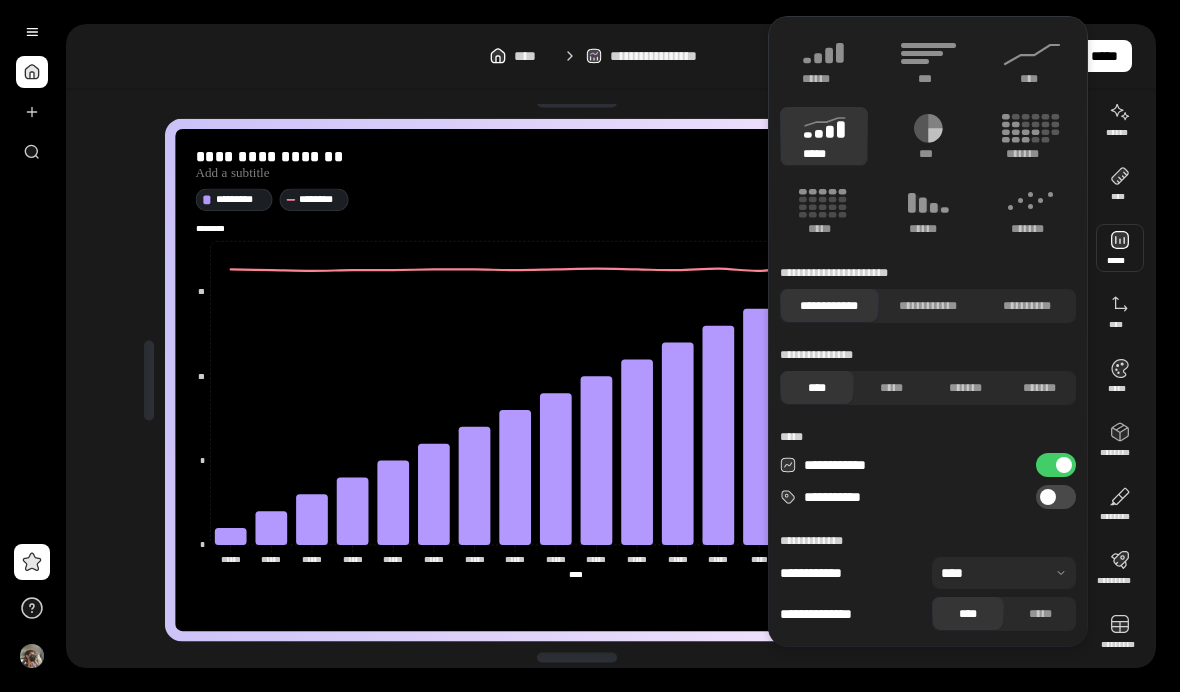scroll, scrollTop: 16, scrollLeft: 0, axis: vertical 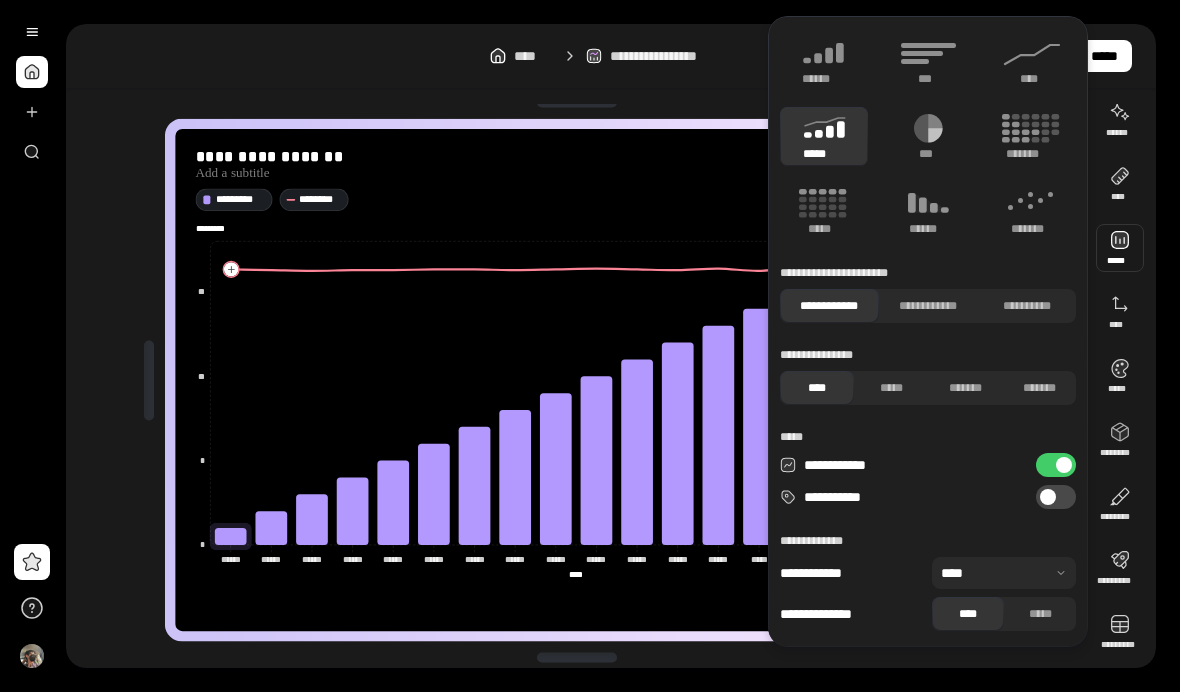 click 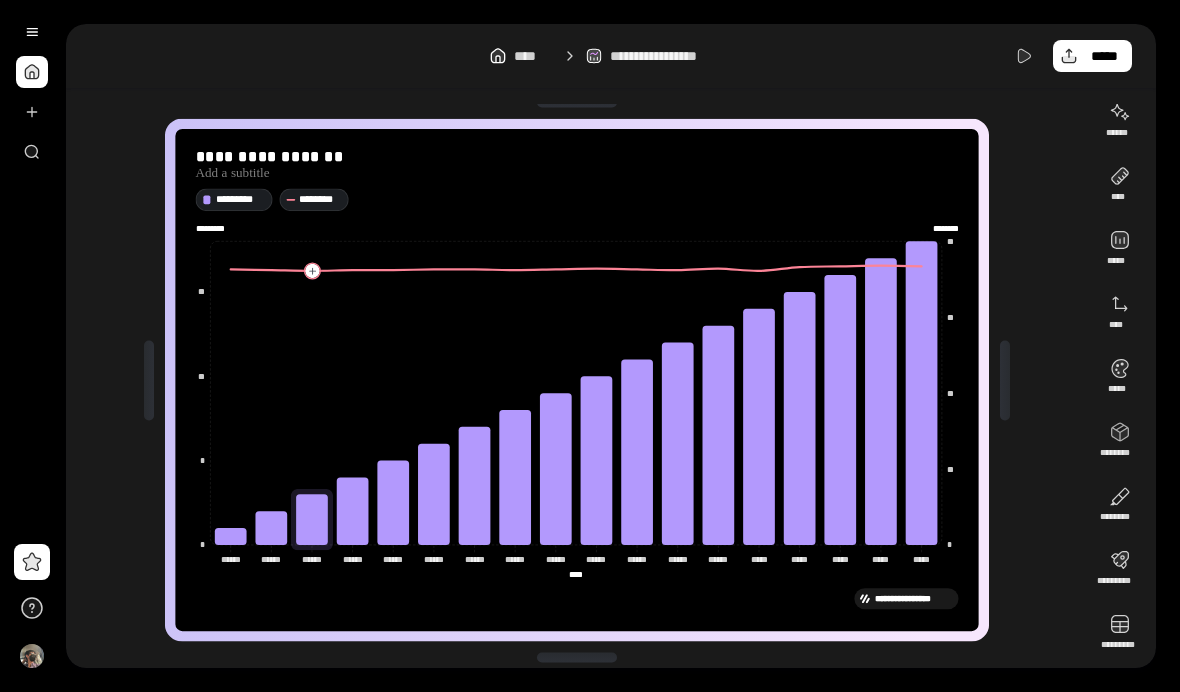 click 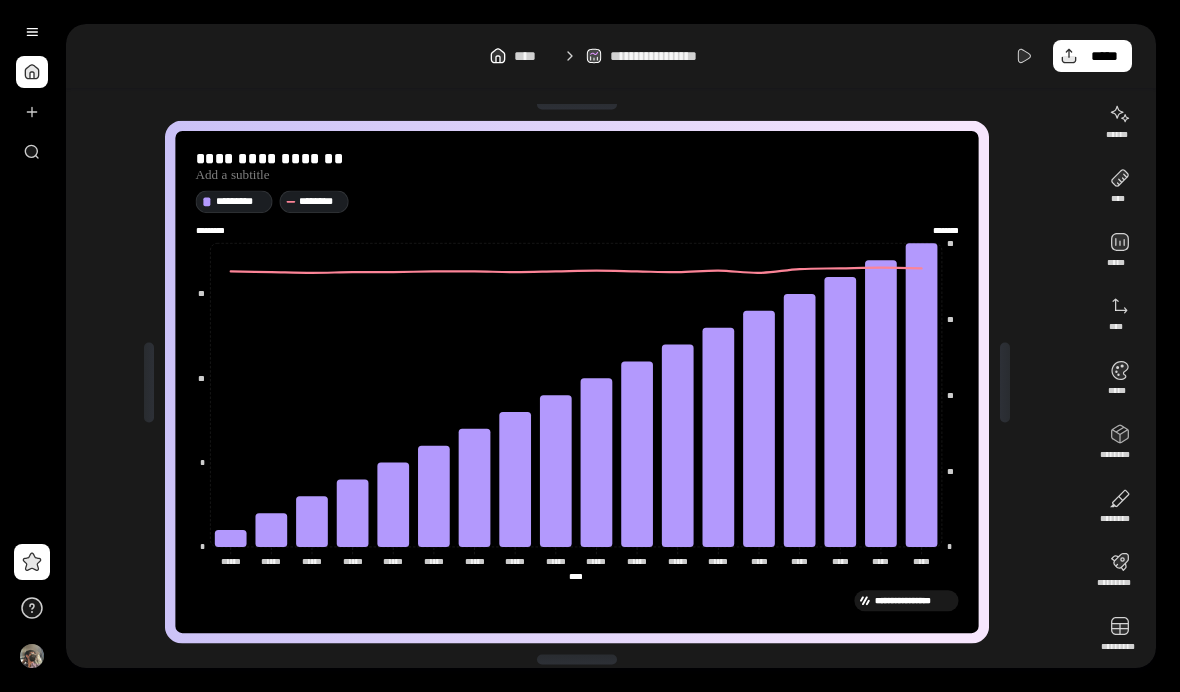 scroll, scrollTop: 13, scrollLeft: 0, axis: vertical 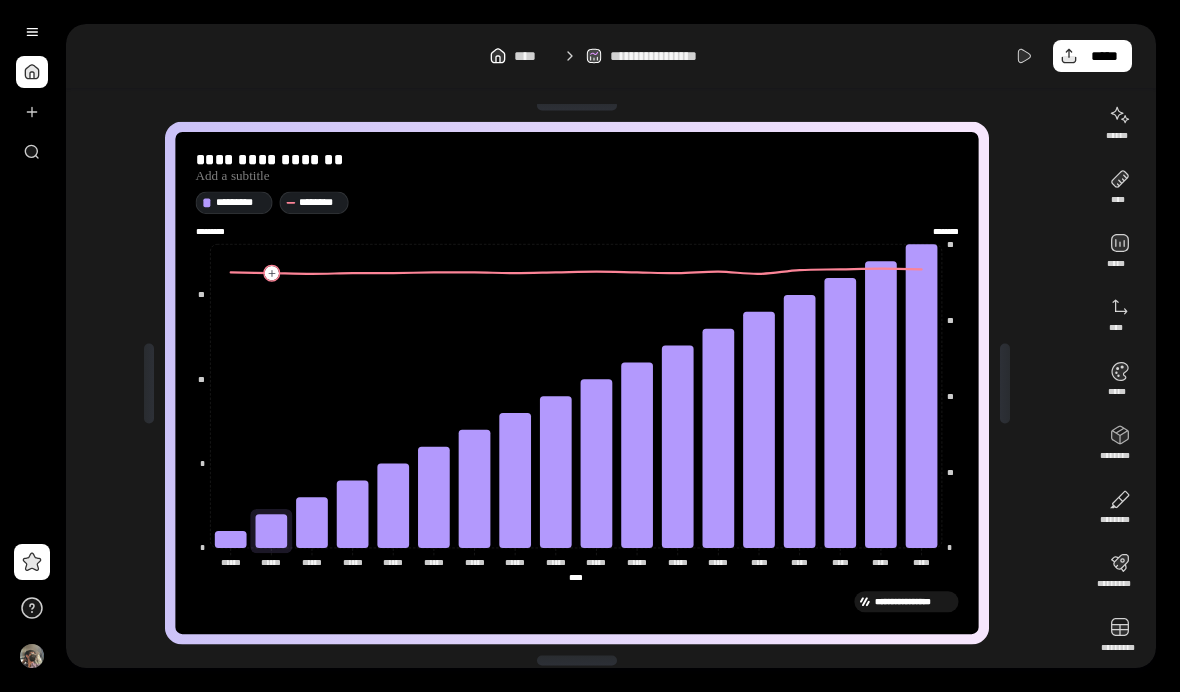 click 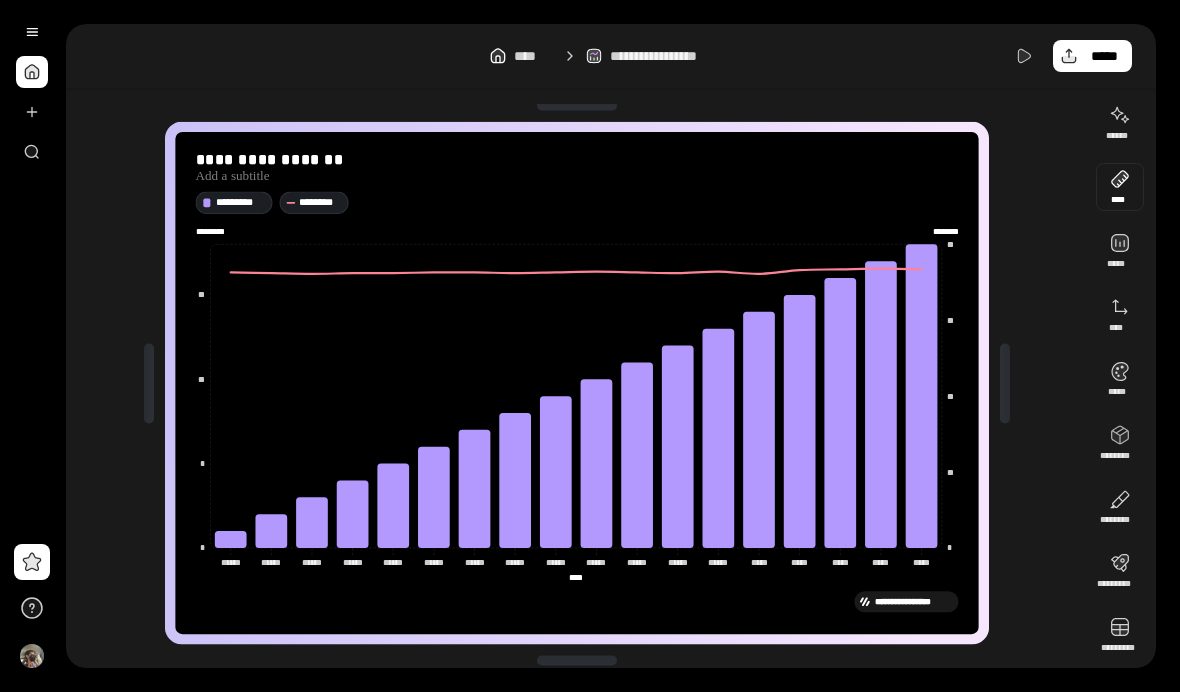 click at bounding box center [1120, 187] 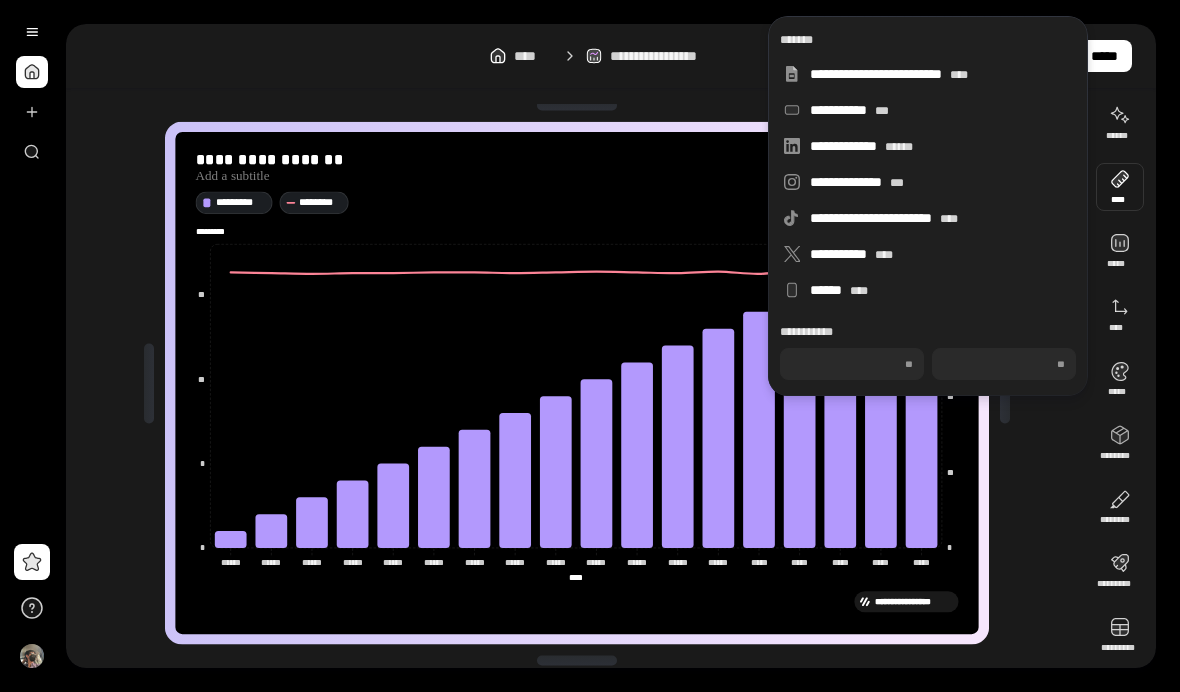 click at bounding box center [1120, 187] 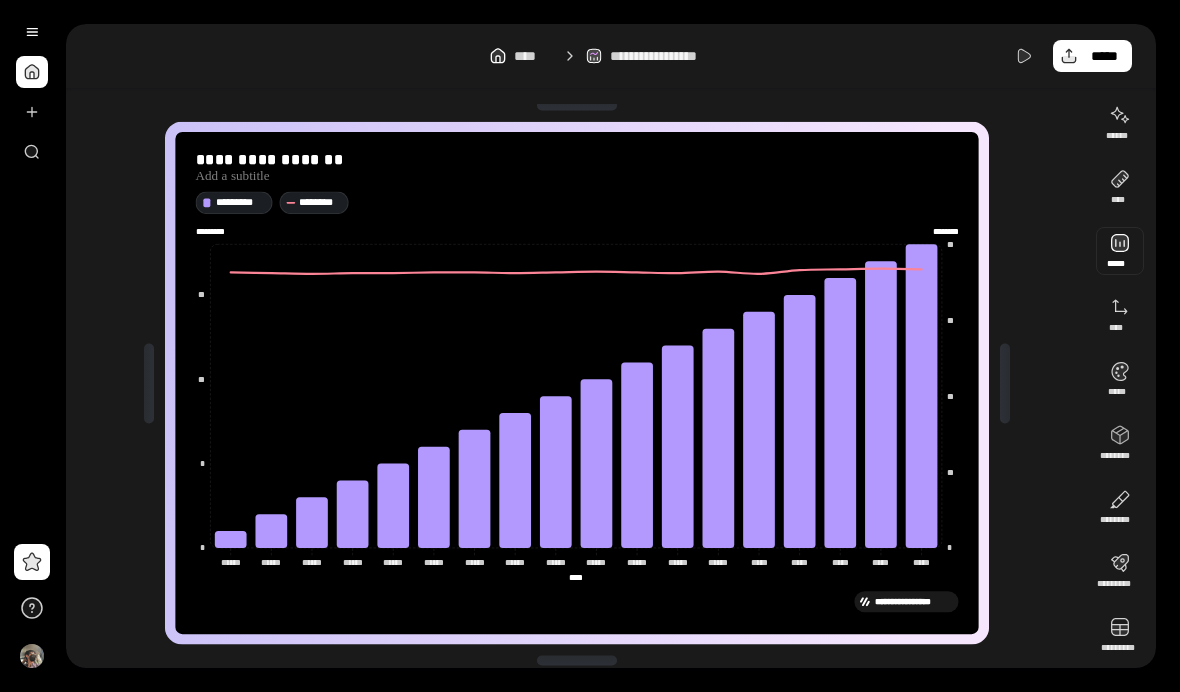 click at bounding box center [1120, 251] 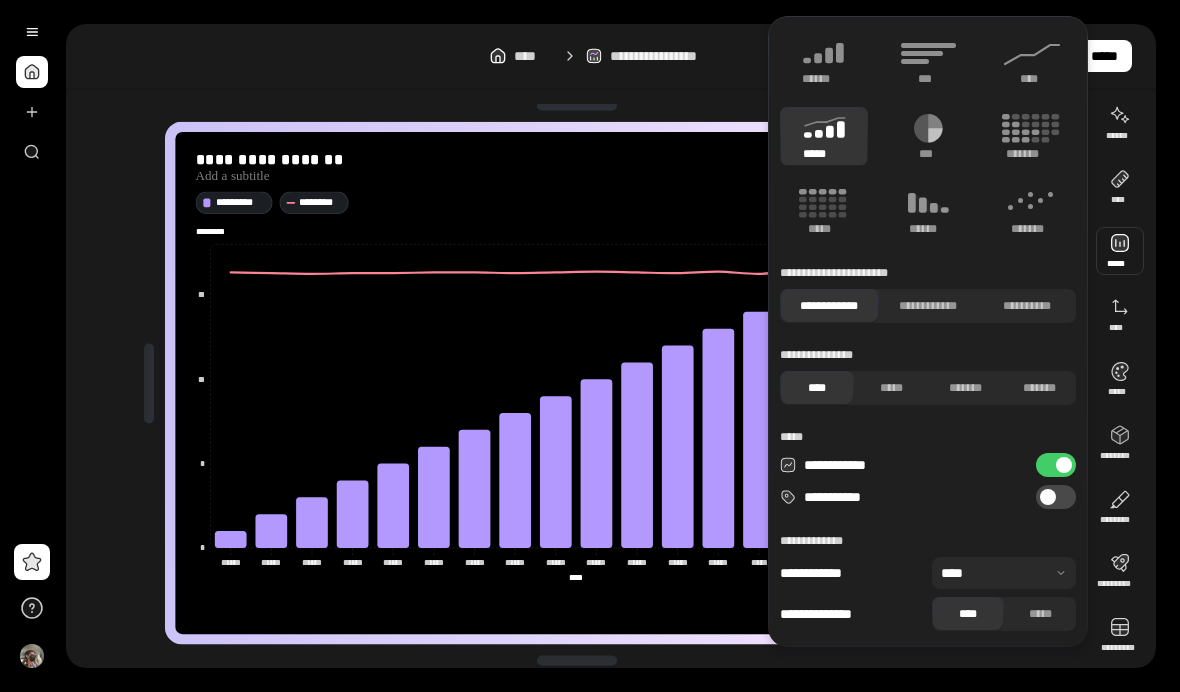 click on "**********" at bounding box center (1056, 465) 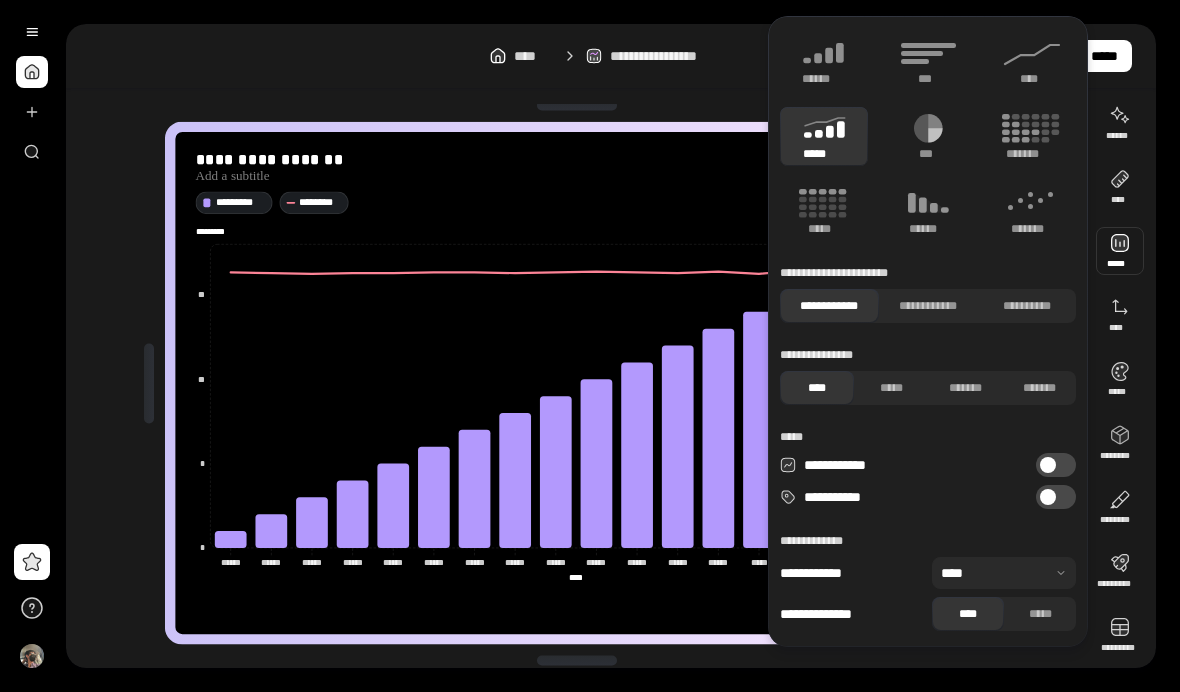 click on "****" at bounding box center [1032, 61] 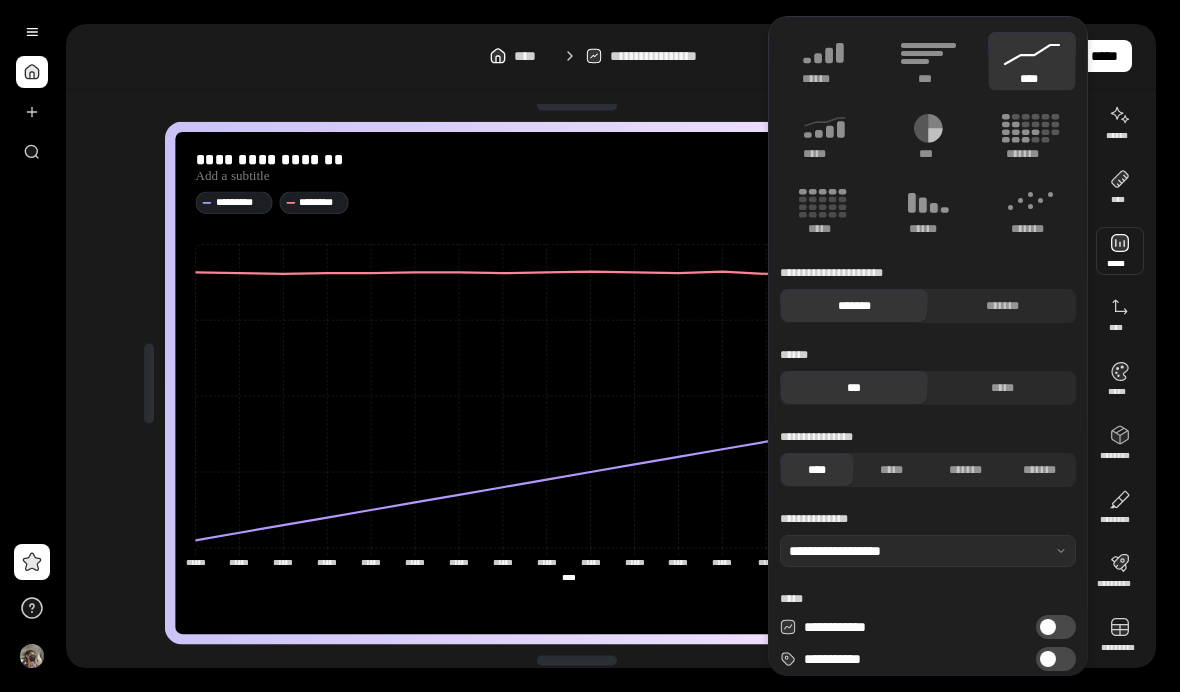 click 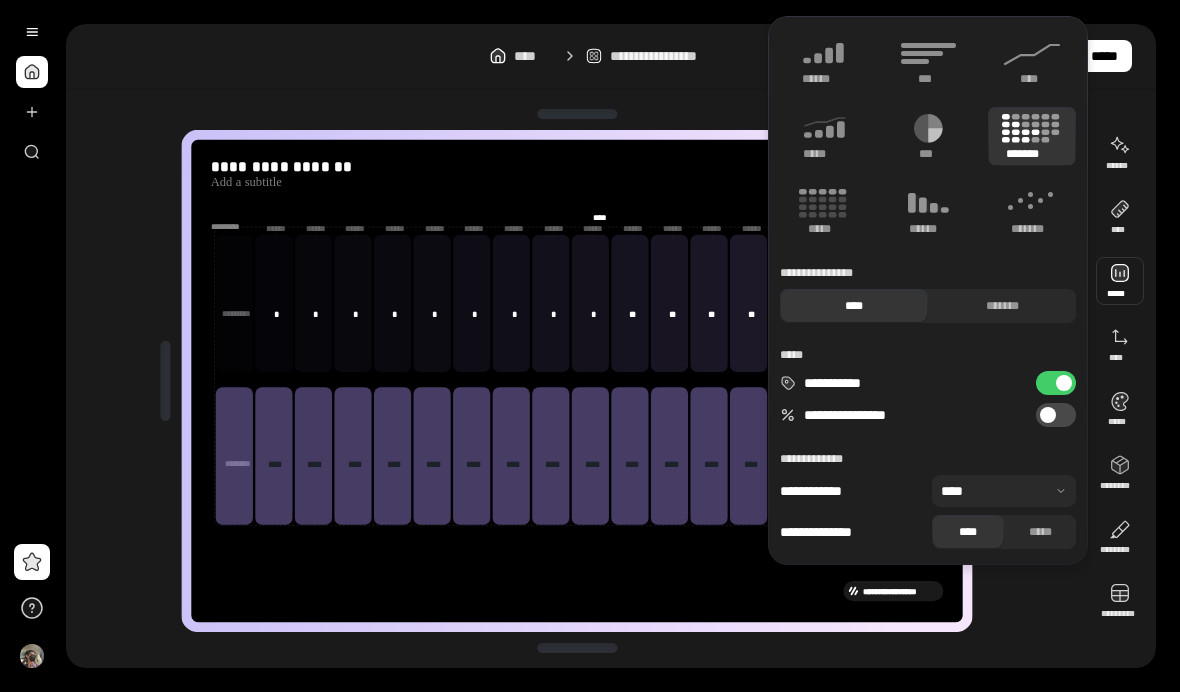 scroll, scrollTop: 5, scrollLeft: 0, axis: vertical 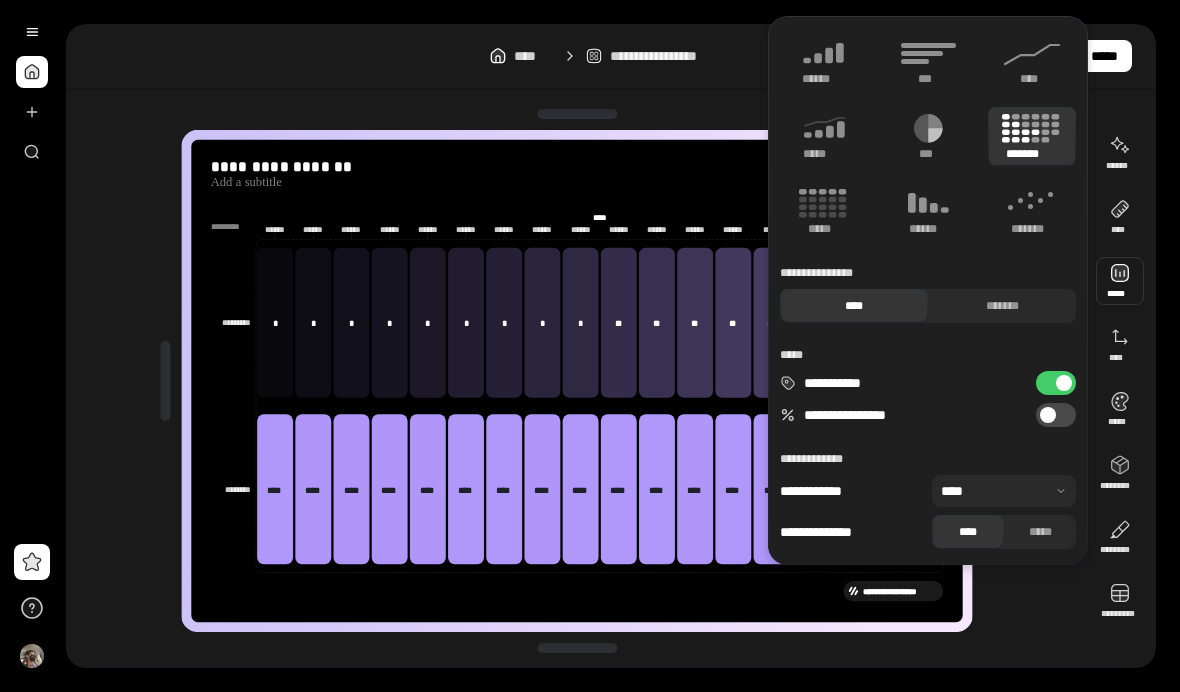 click on "******" at bounding box center [824, 79] 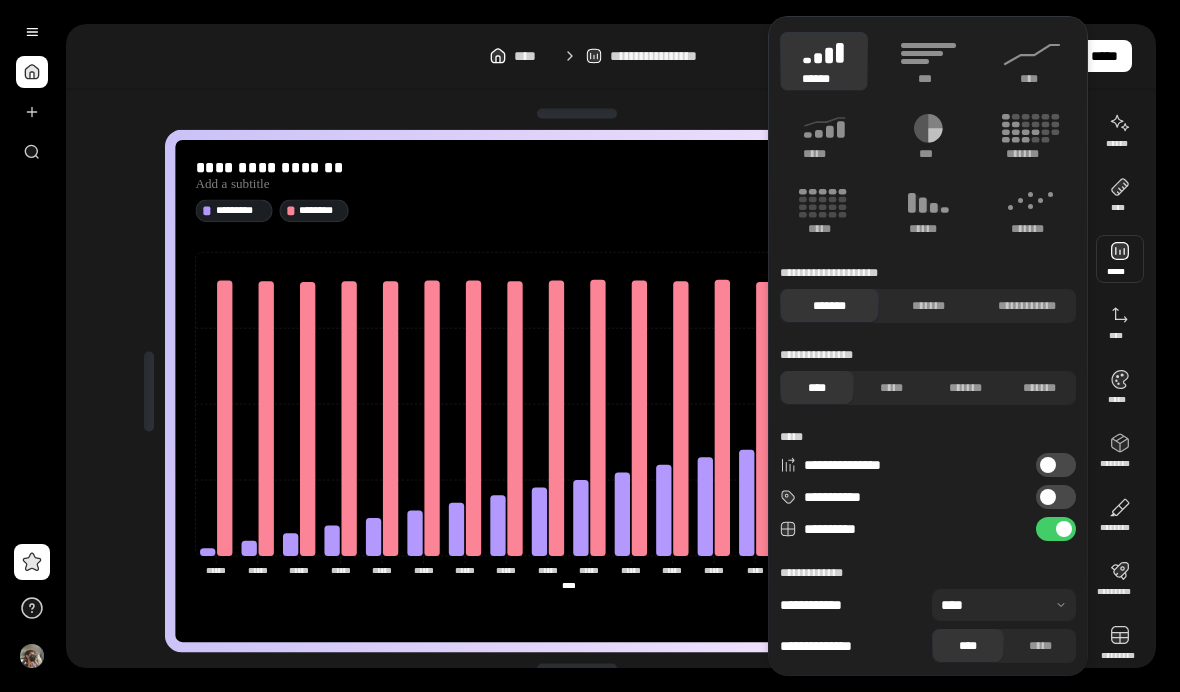 click on "***" at bounding box center (928, 61) 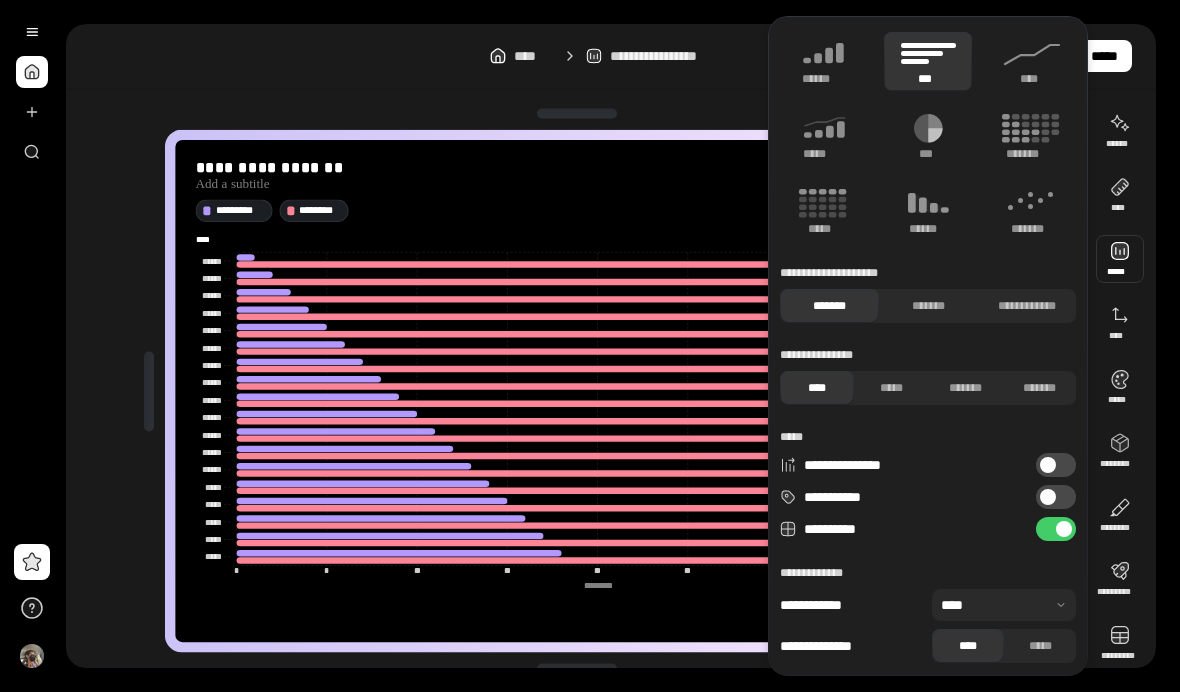 click 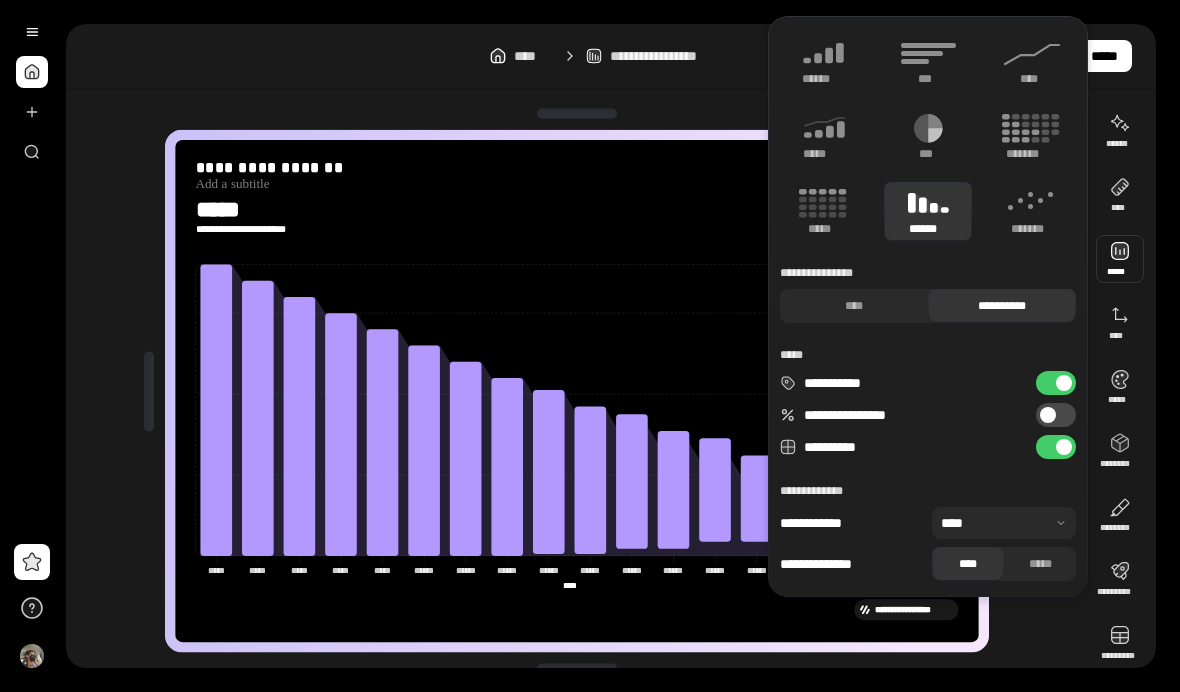 click 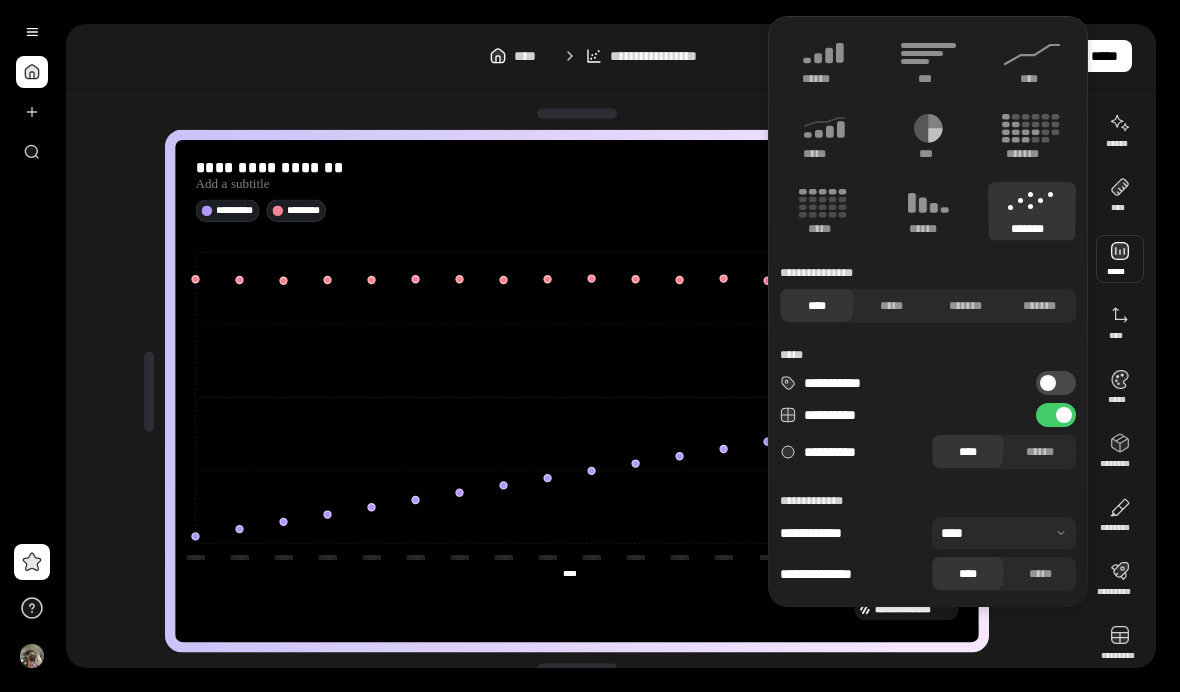 type 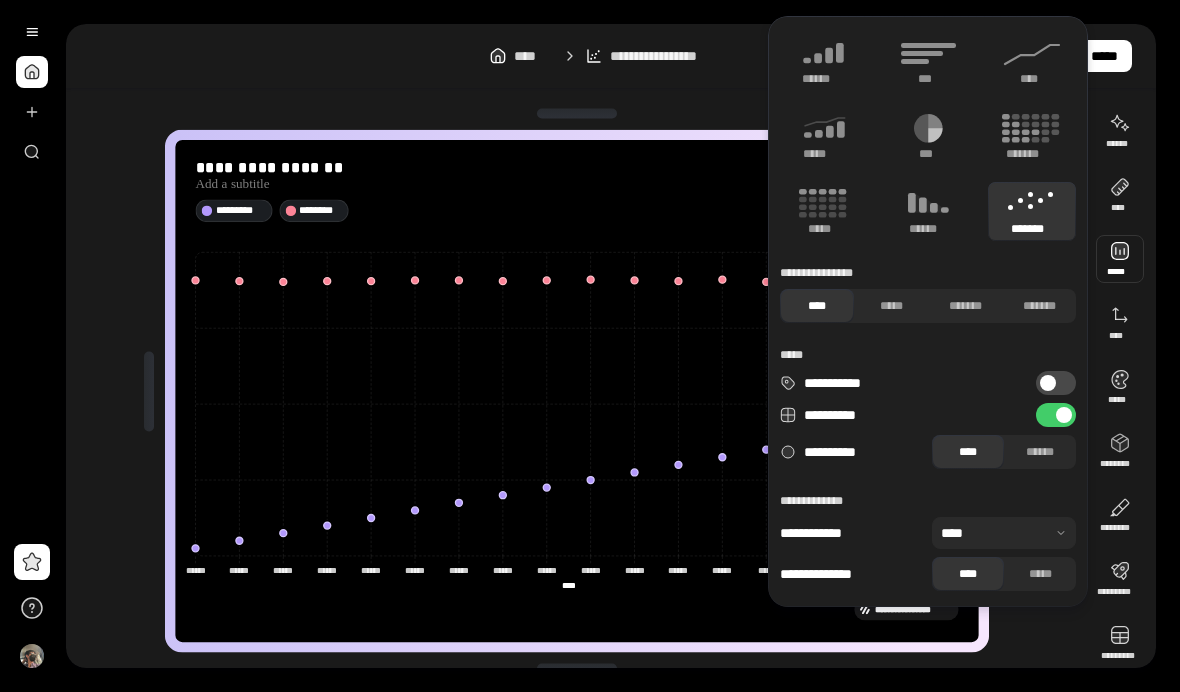 click on "****" at bounding box center (1032, 79) 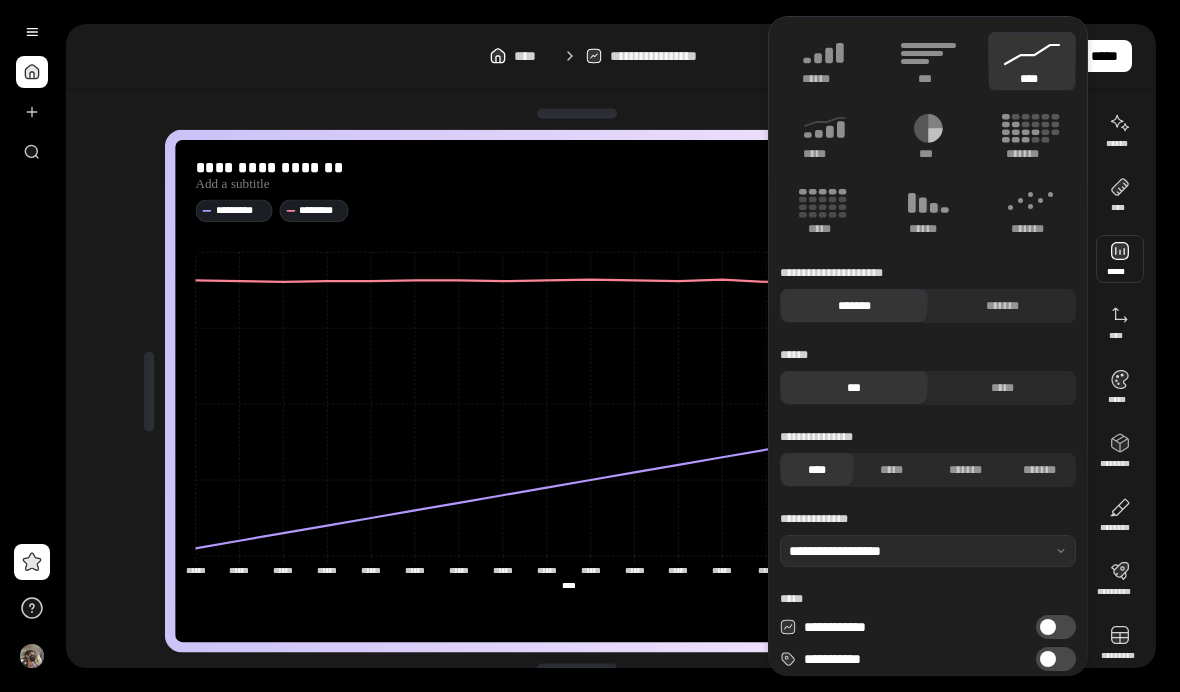 click on "*******" at bounding box center [1002, 306] 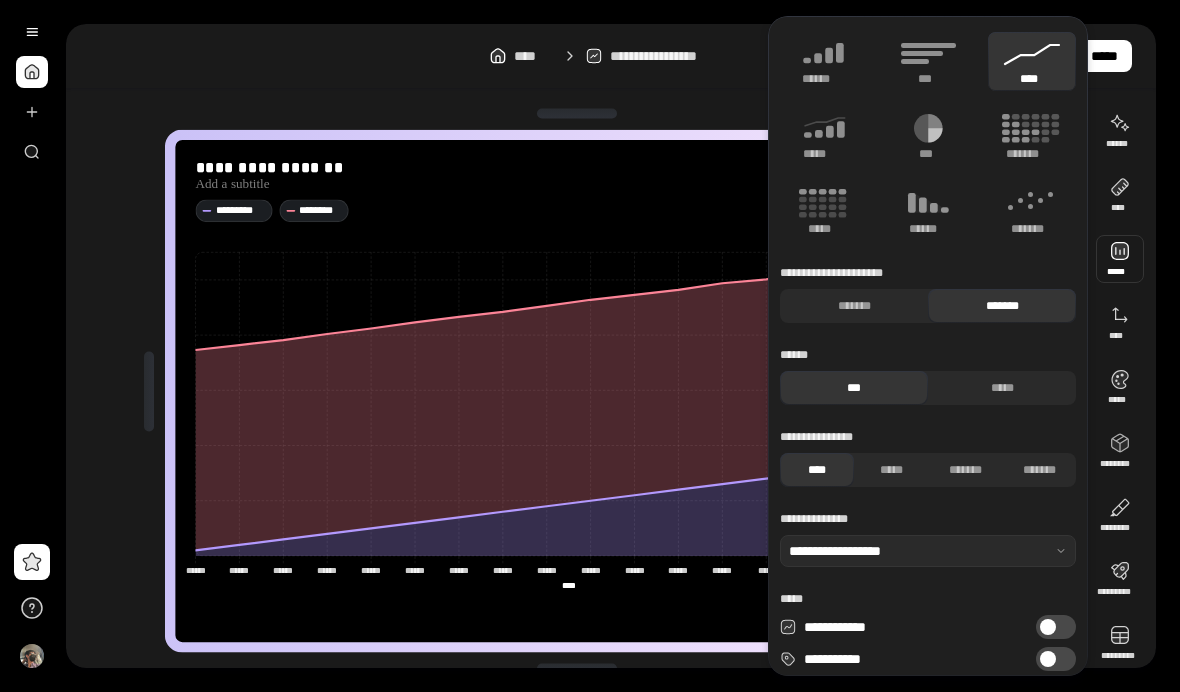 click on "*****" at bounding box center (1002, 388) 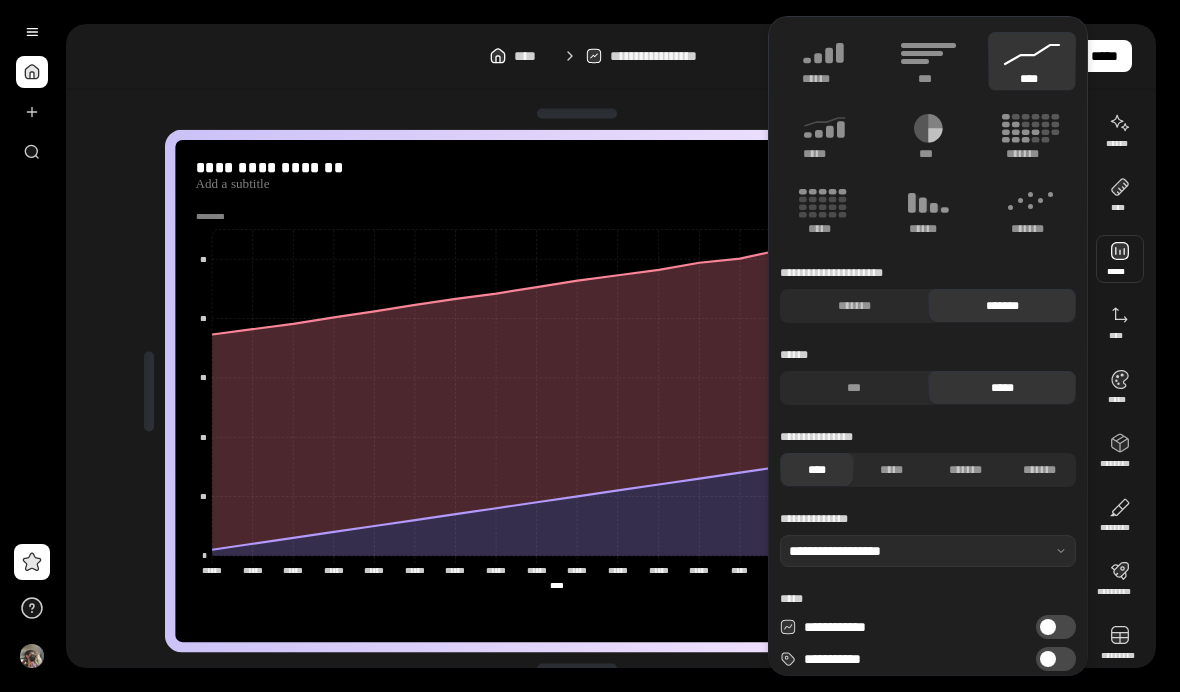 click on "*******" at bounding box center (854, 306) 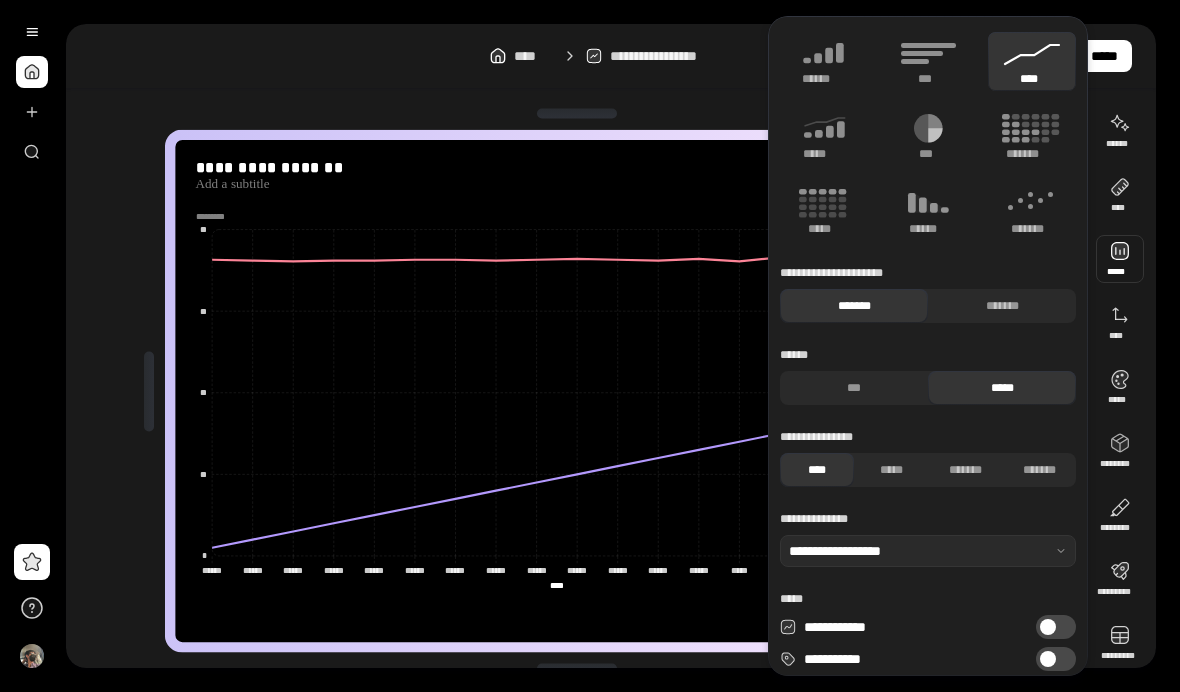 click on "*****" at bounding box center [1002, 388] 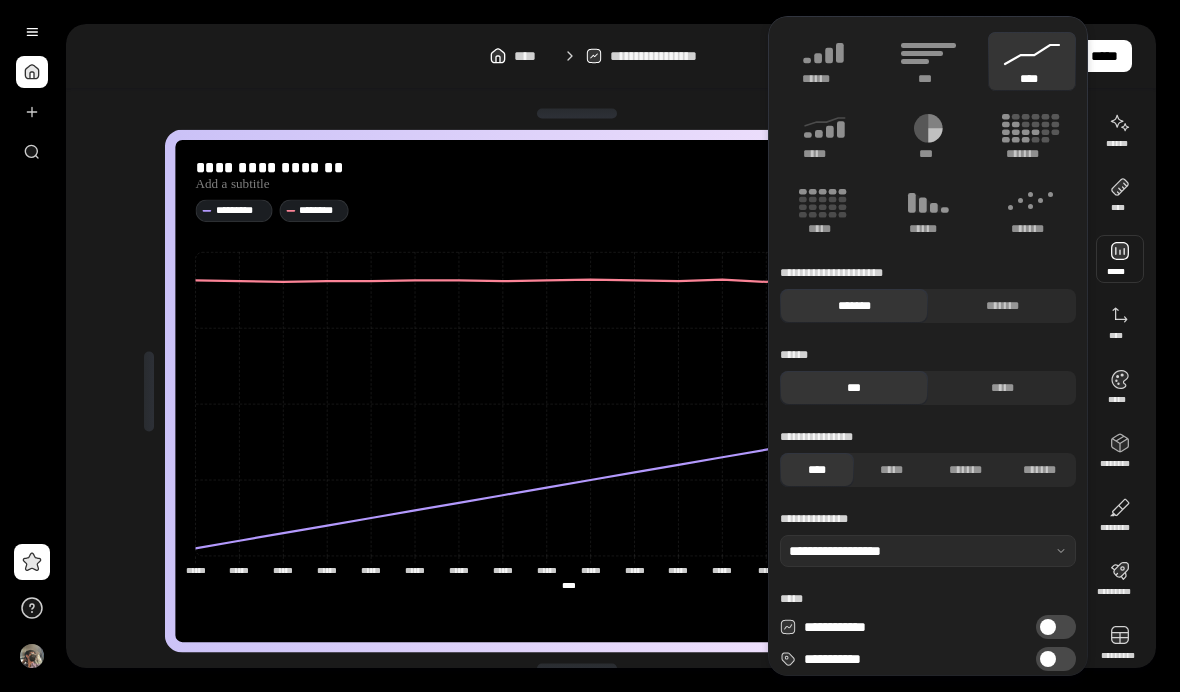 click on "*****" at bounding box center [1002, 388] 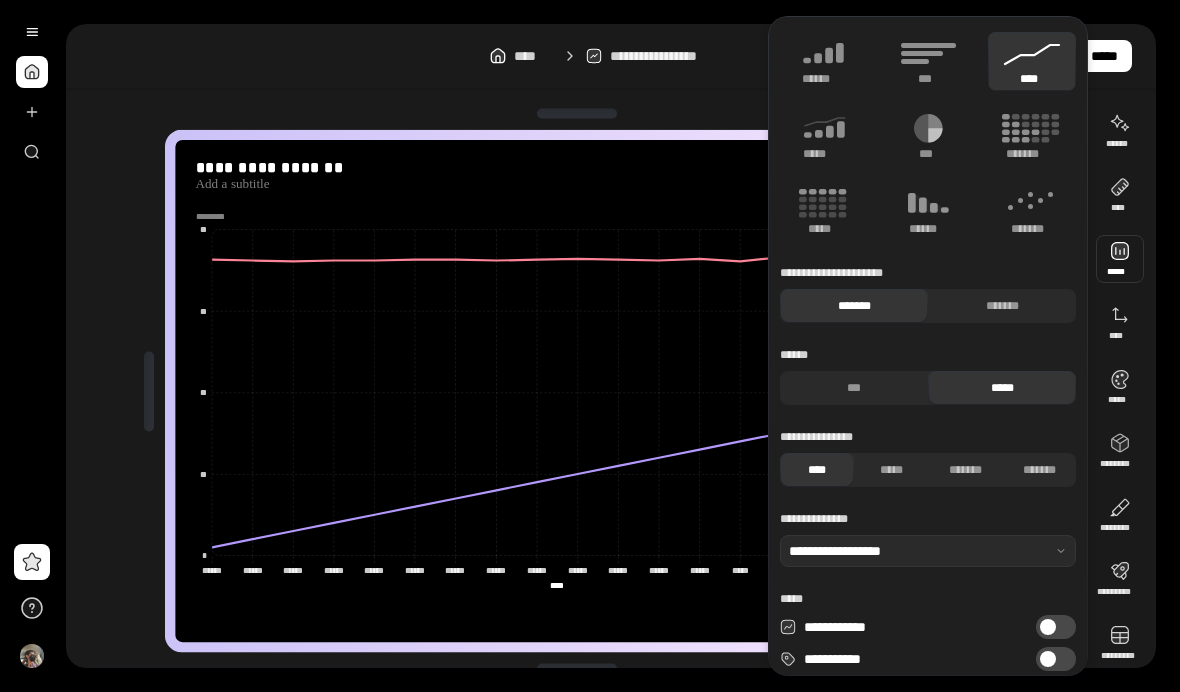click on "[FIRST] [LAST]" at bounding box center [928, 294] 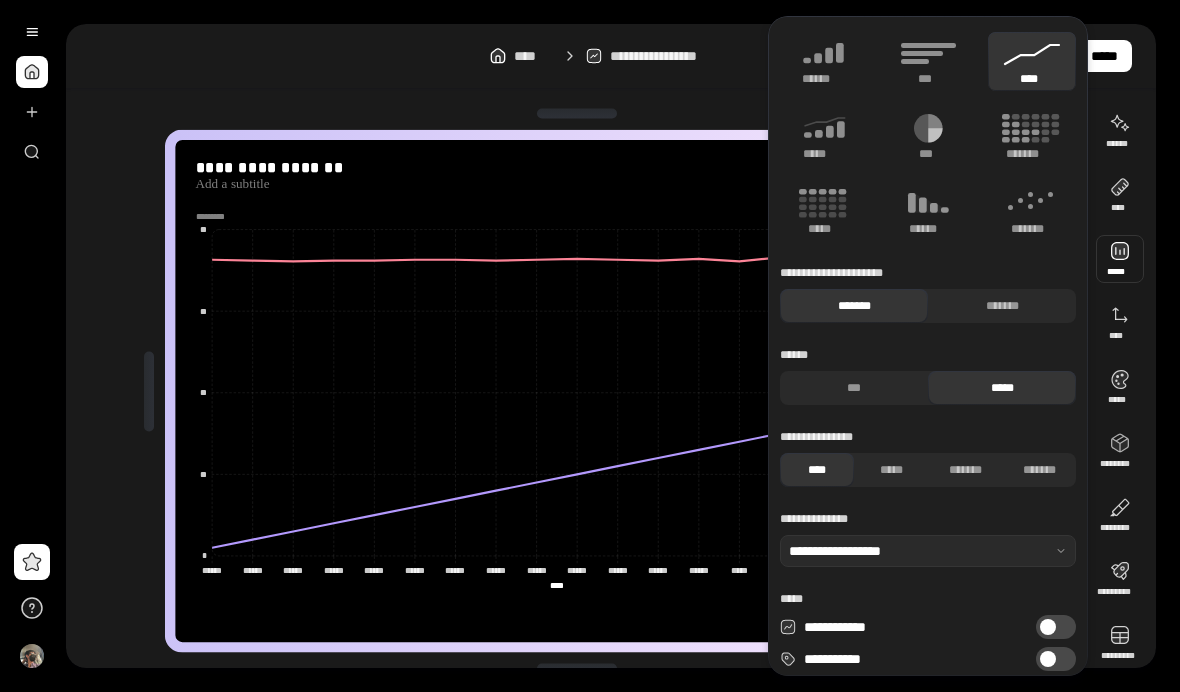 click on "*******" at bounding box center (1002, 306) 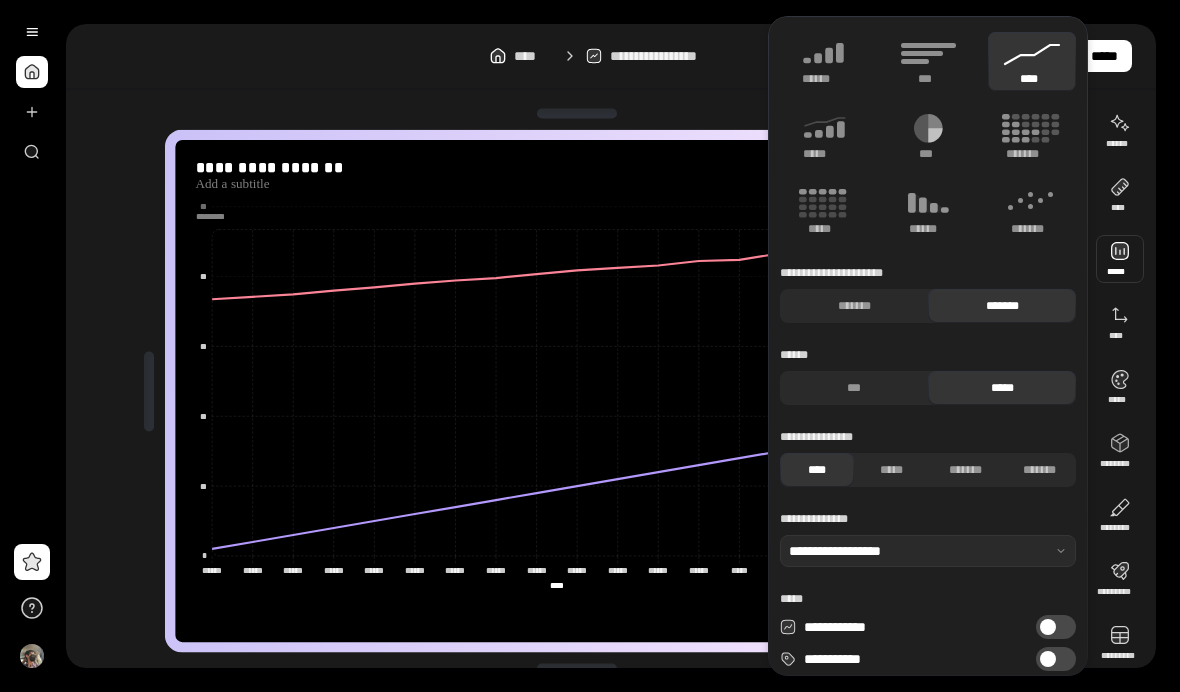 click on "[FIRST] [LAST]" at bounding box center (928, 294) 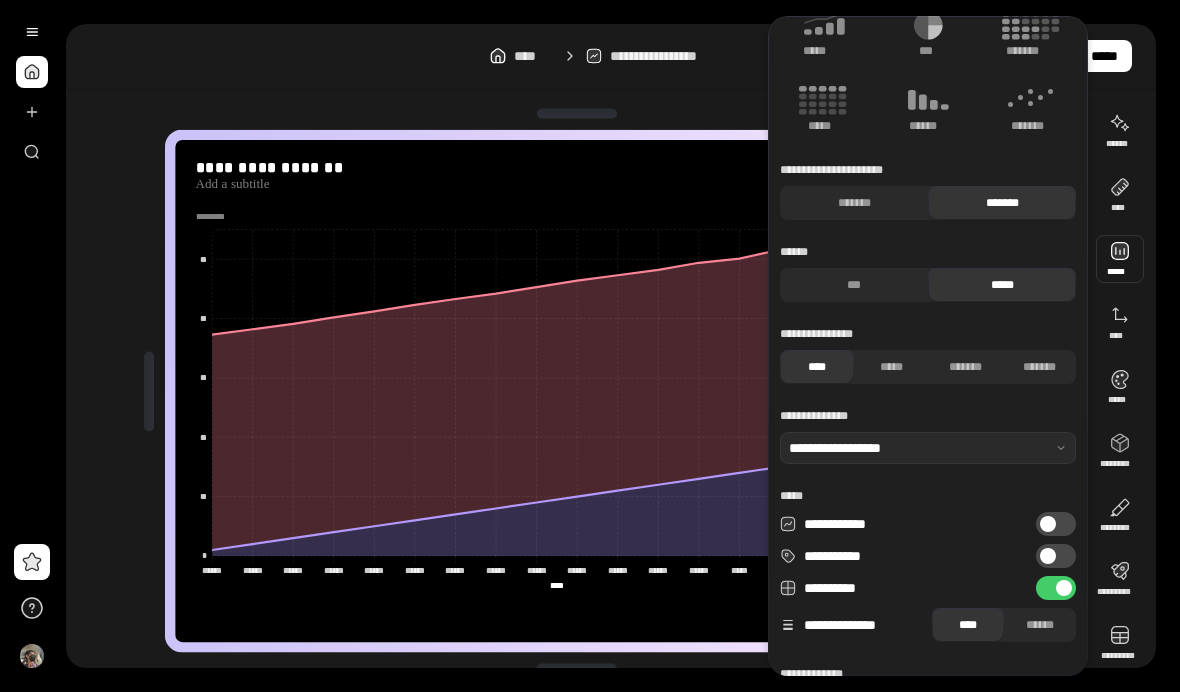 scroll, scrollTop: 112, scrollLeft: 0, axis: vertical 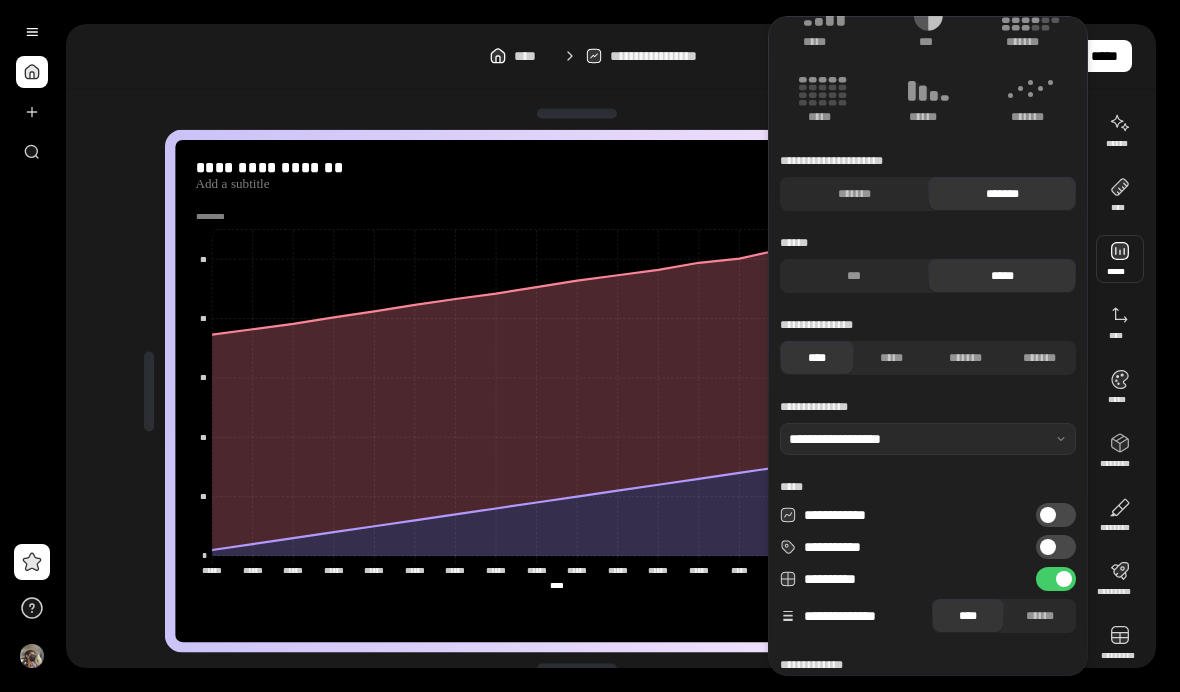 click on "*****" at bounding box center (891, 358) 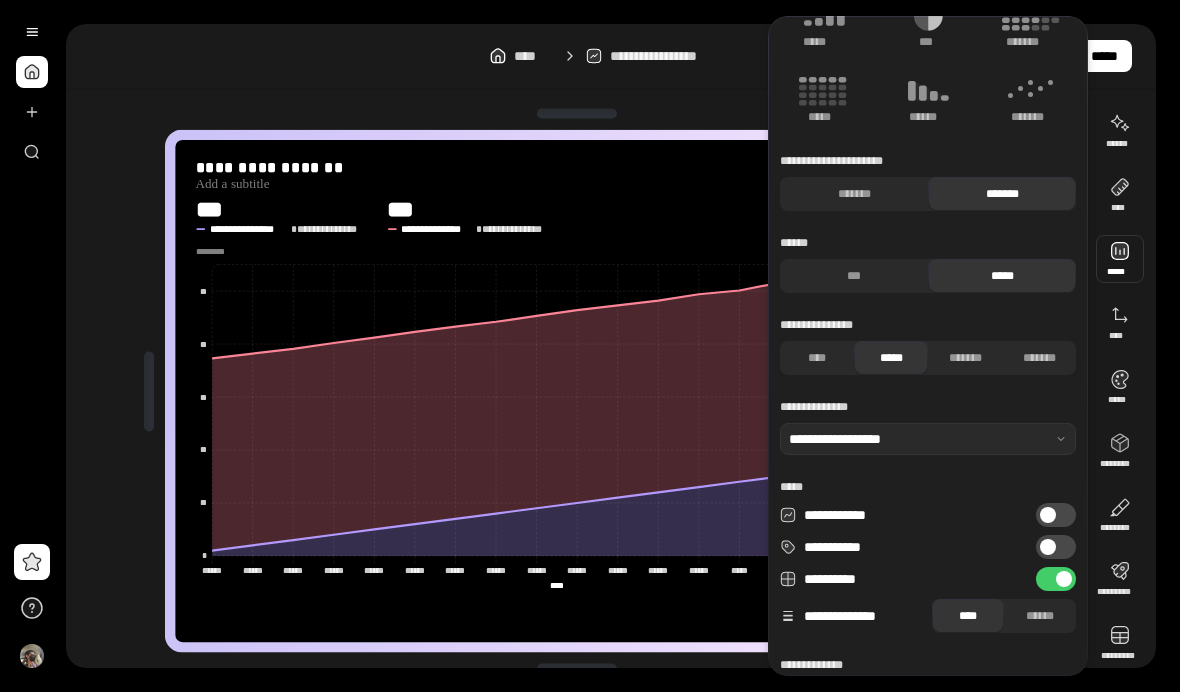 click on "*******" at bounding box center [965, 358] 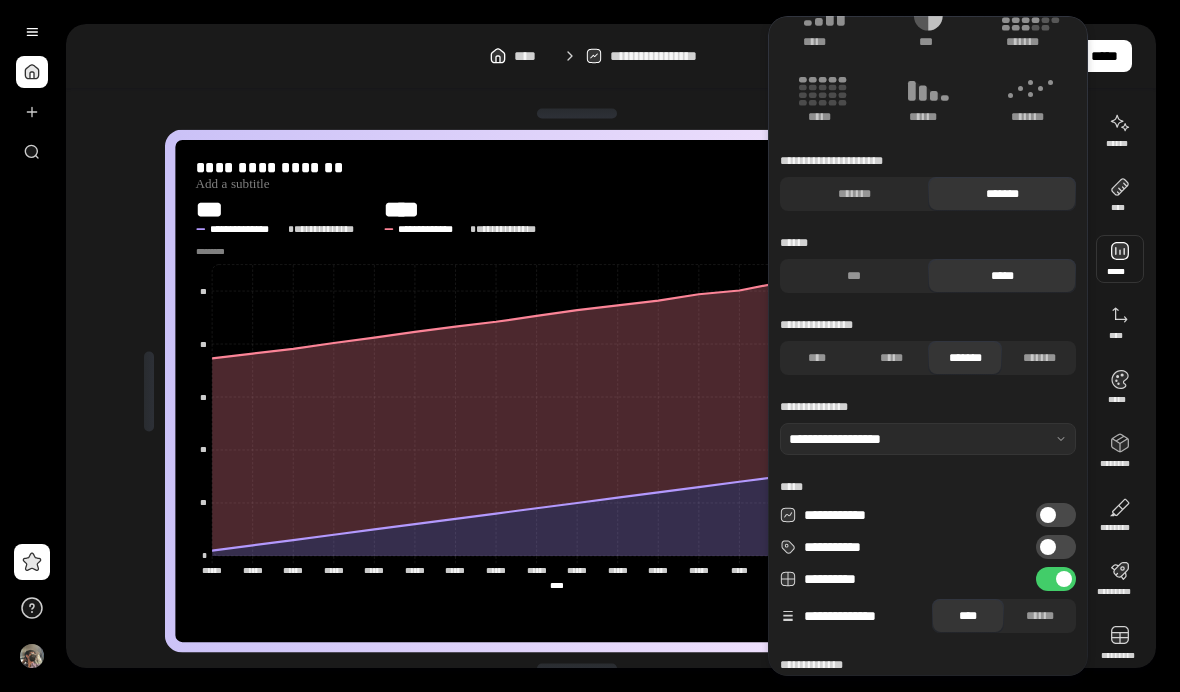 click on "*******" at bounding box center (1039, 358) 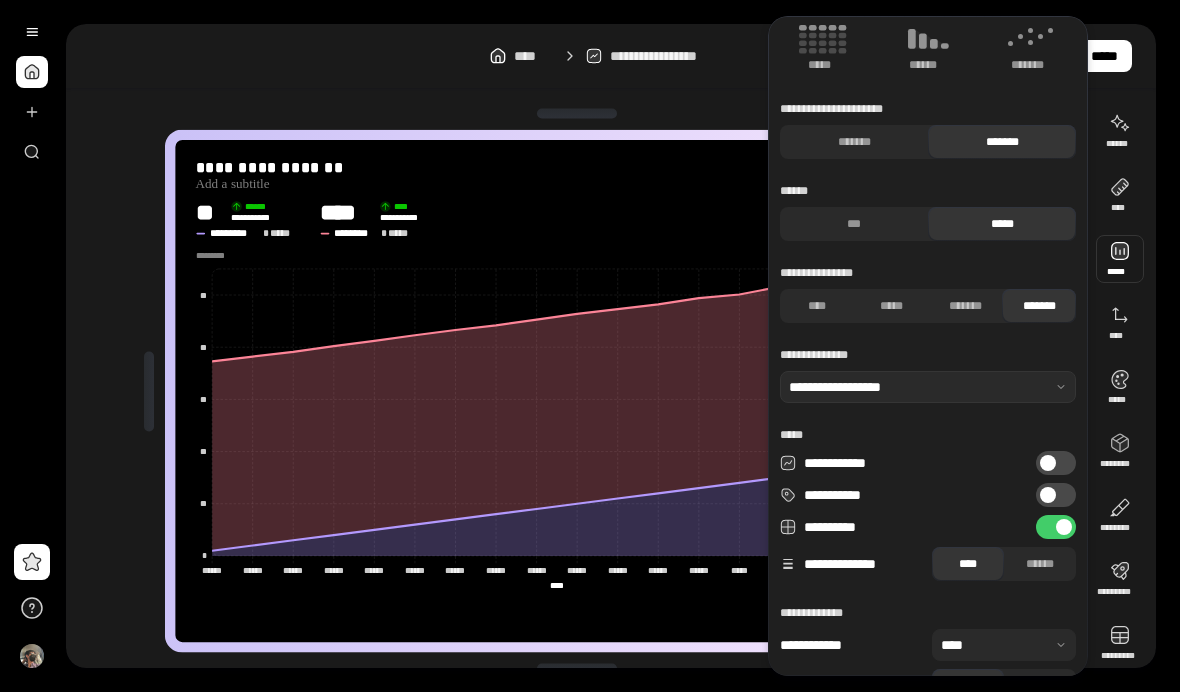 scroll, scrollTop: 169, scrollLeft: 0, axis: vertical 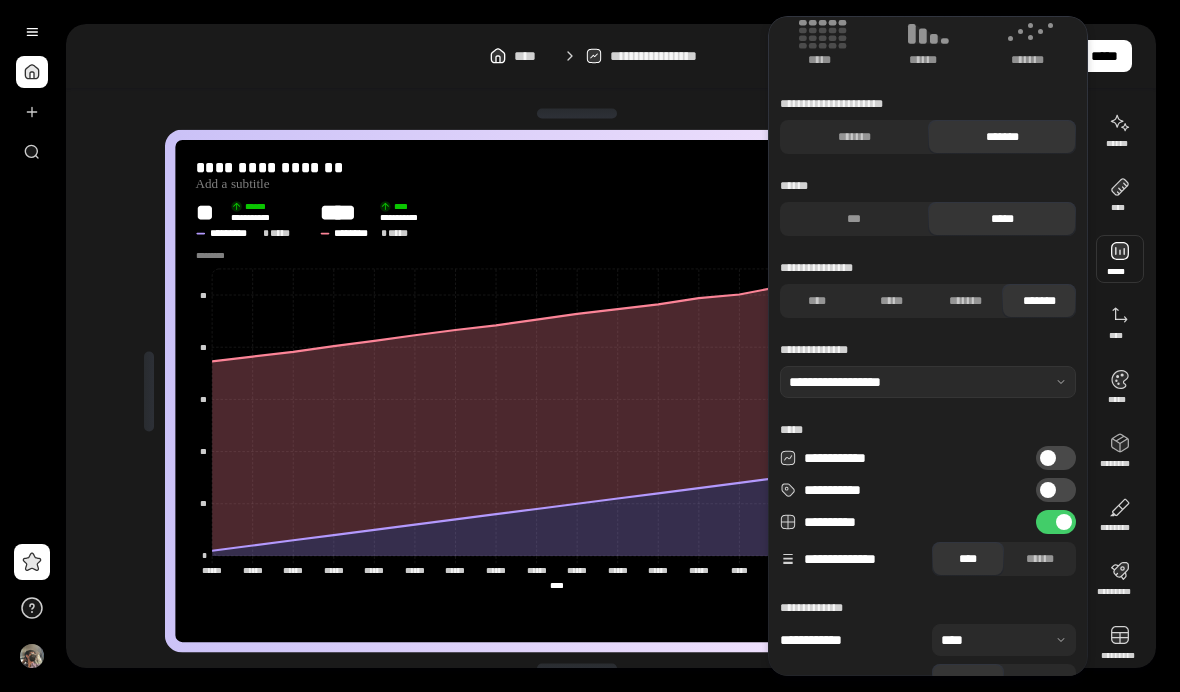 click on "******" at bounding box center [1040, 559] 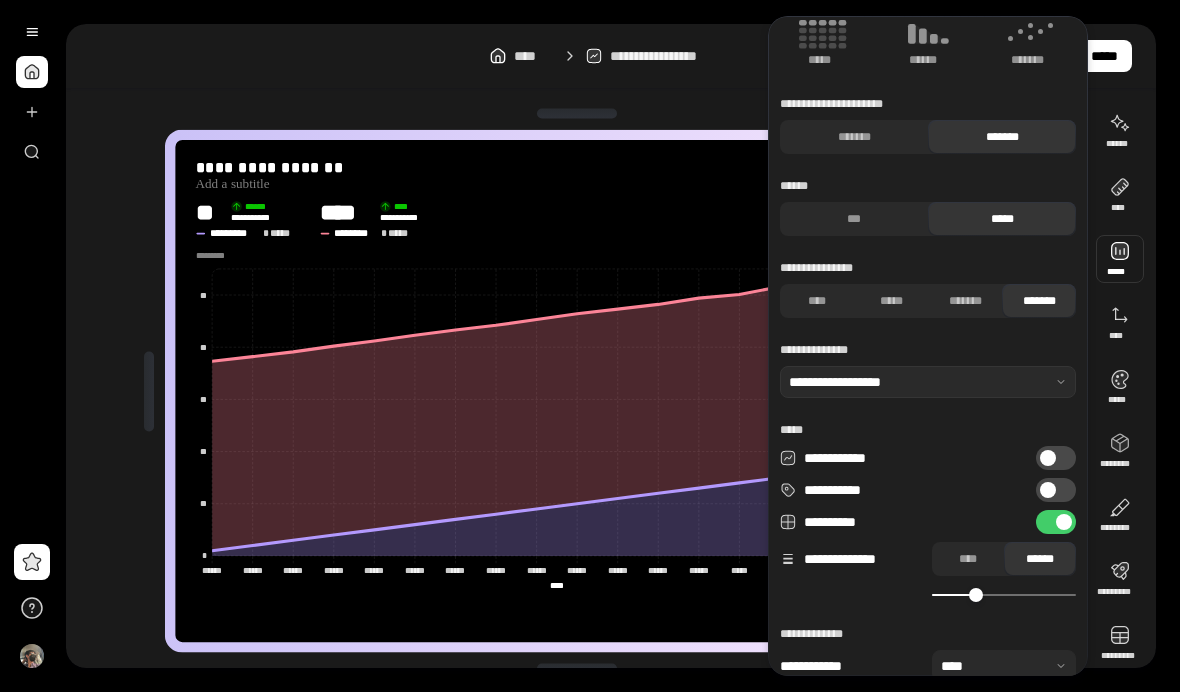 click on "****" at bounding box center [968, 559] 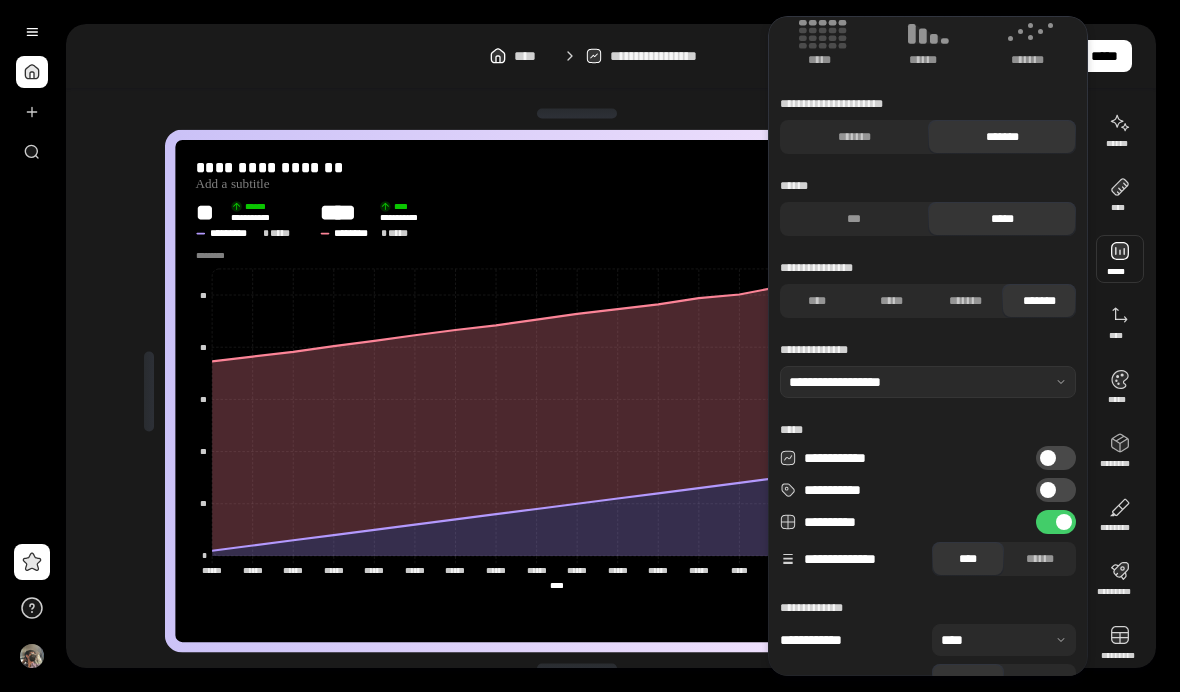 click on "**********" at bounding box center (1056, 490) 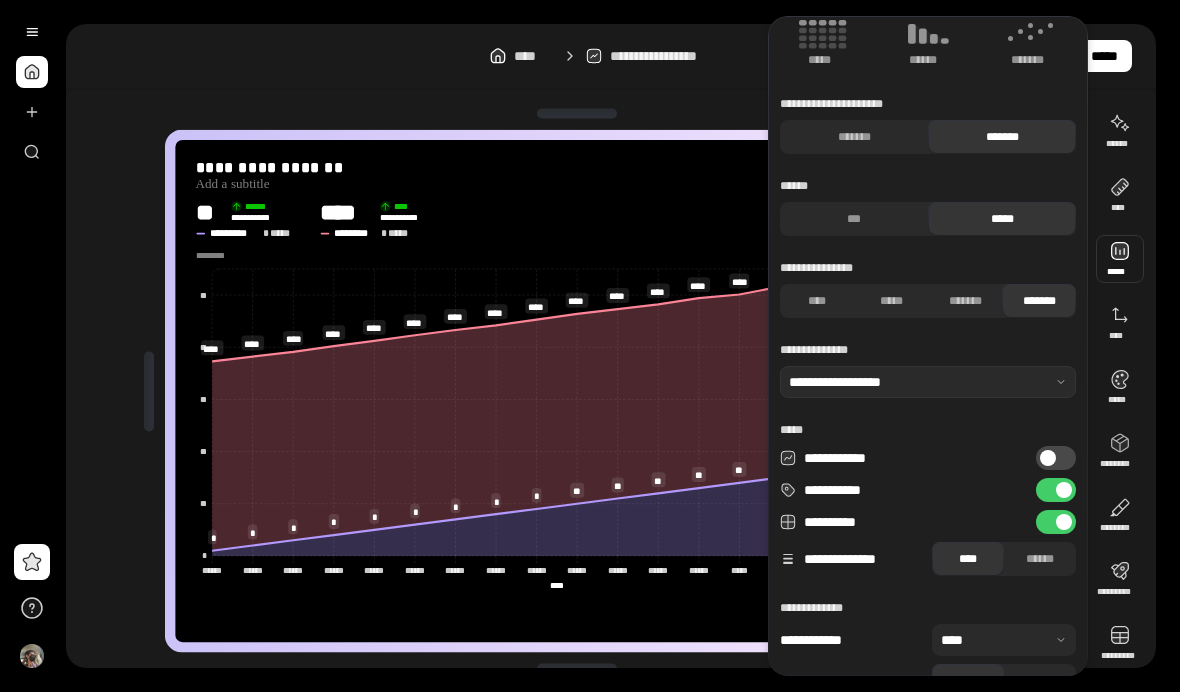 click at bounding box center (1048, 458) 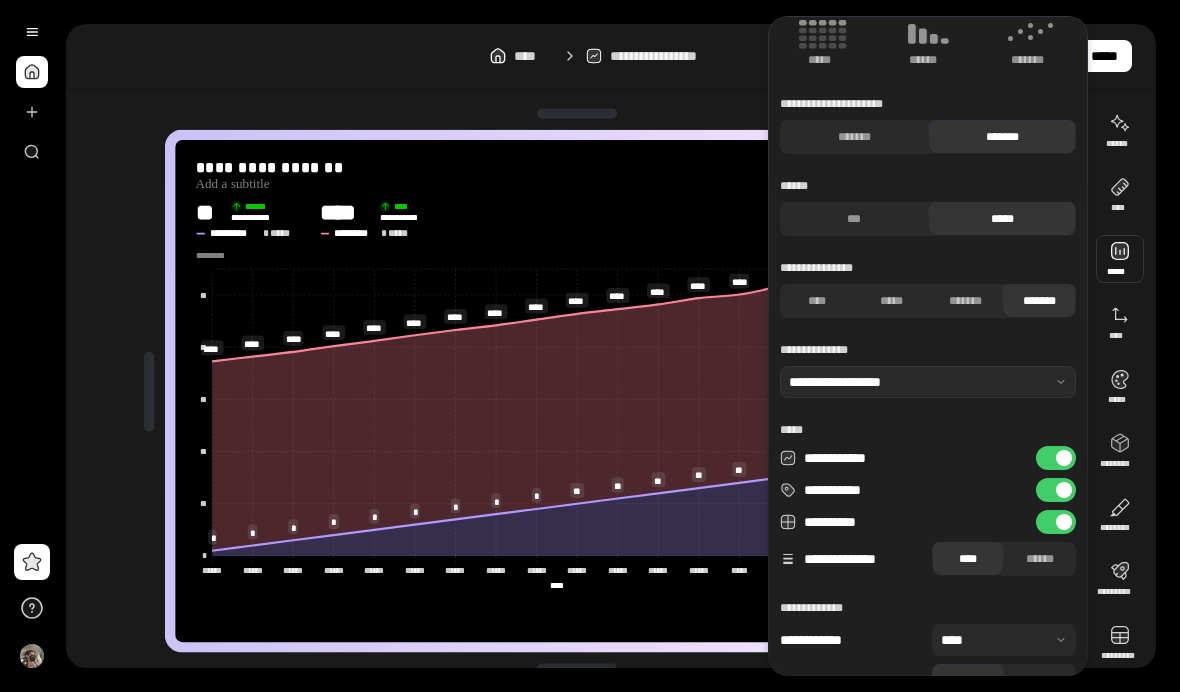 click at bounding box center [1064, 458] 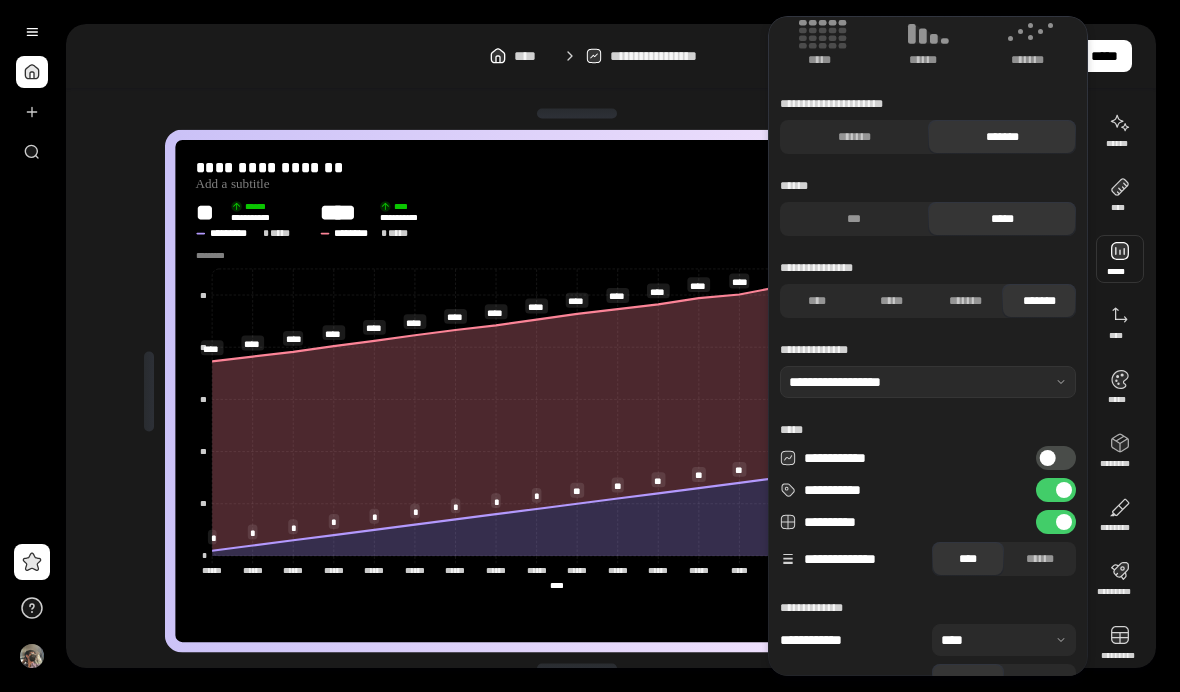 click on "**********" at bounding box center (1056, 458) 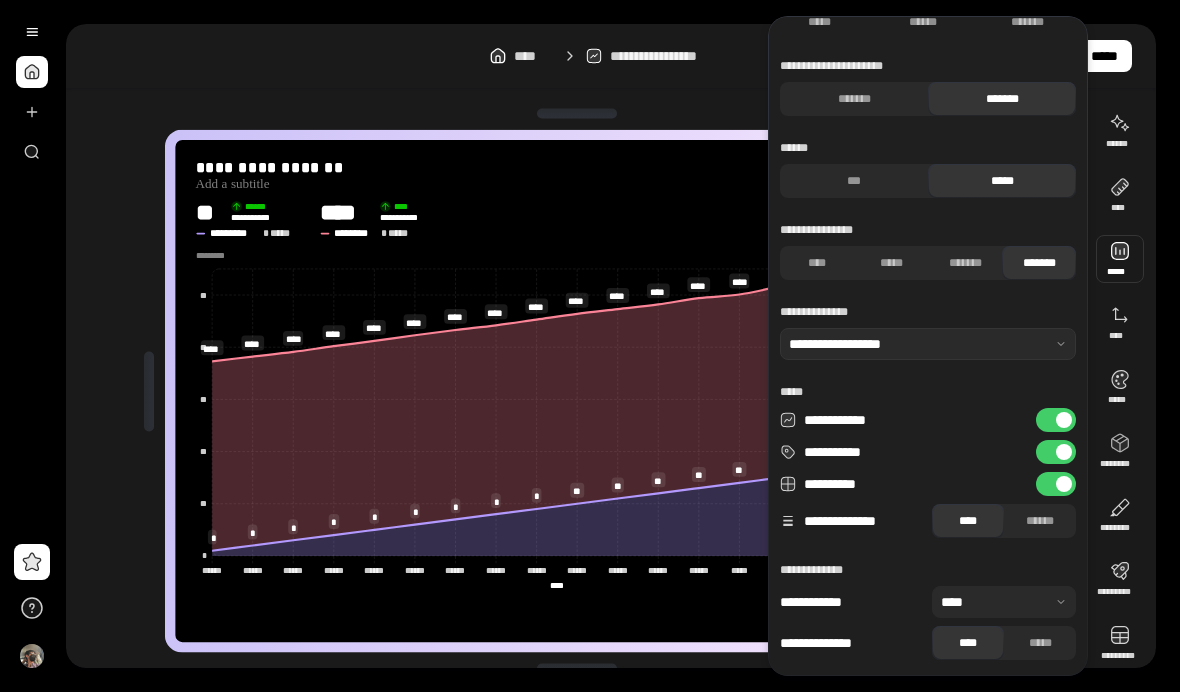 scroll, scrollTop: 207, scrollLeft: 0, axis: vertical 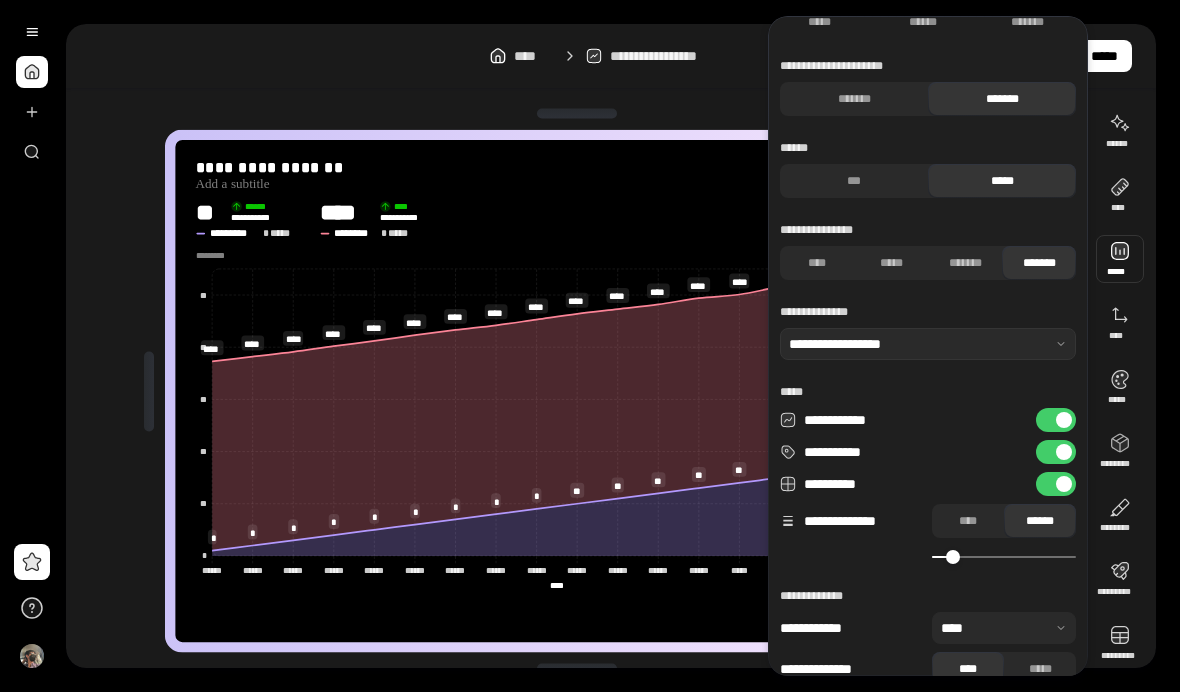 click on "******" at bounding box center (1040, 521) 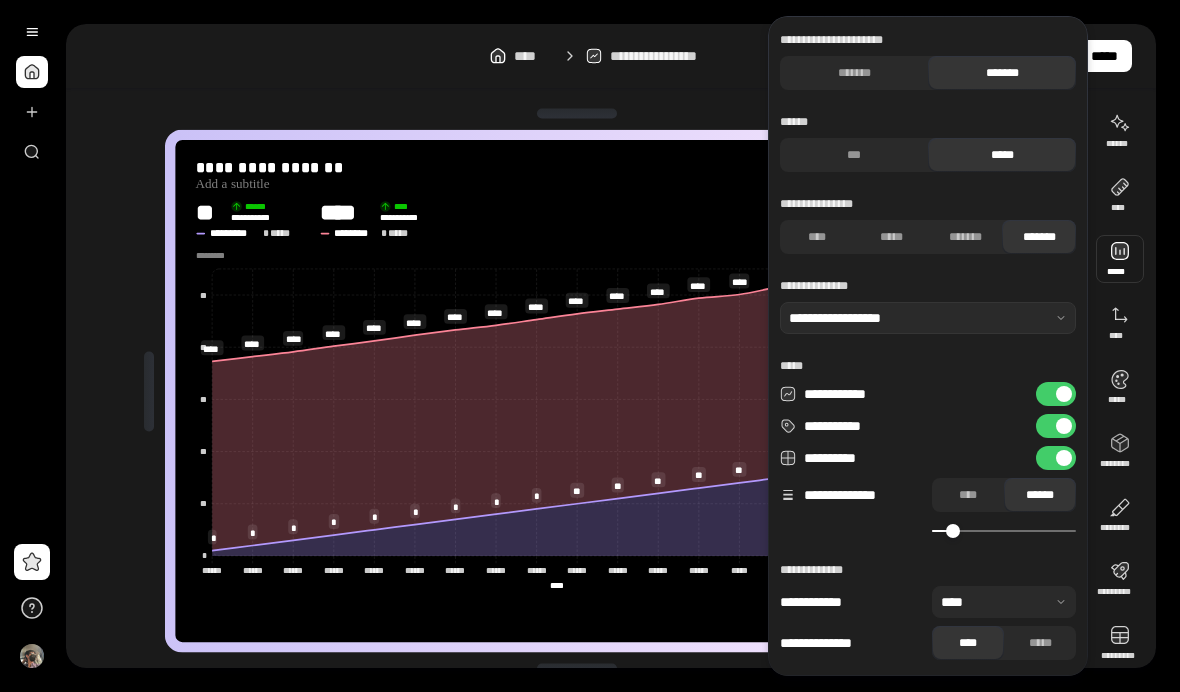scroll, scrollTop: 233, scrollLeft: 0, axis: vertical 